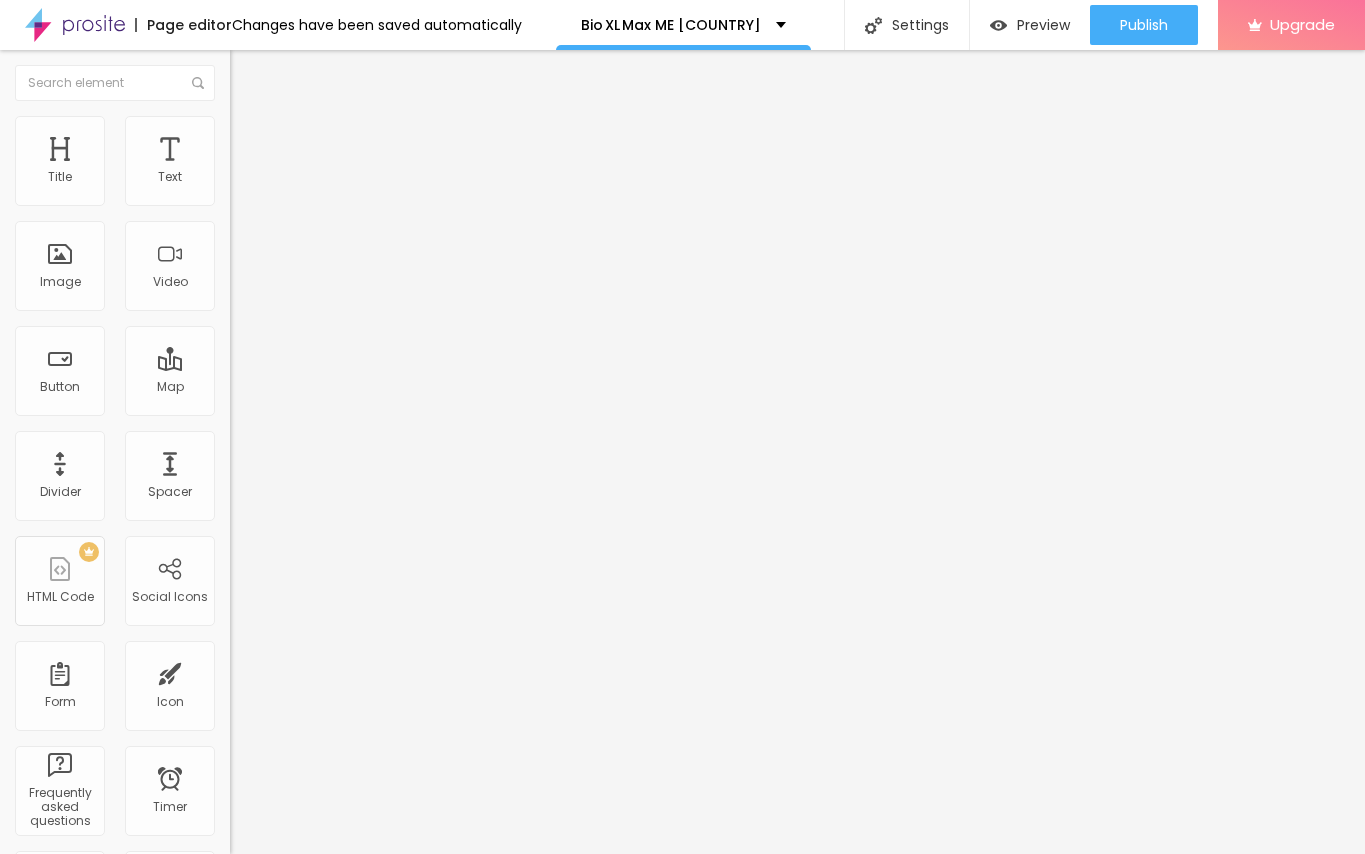 scroll, scrollTop: 0, scrollLeft: 0, axis: both 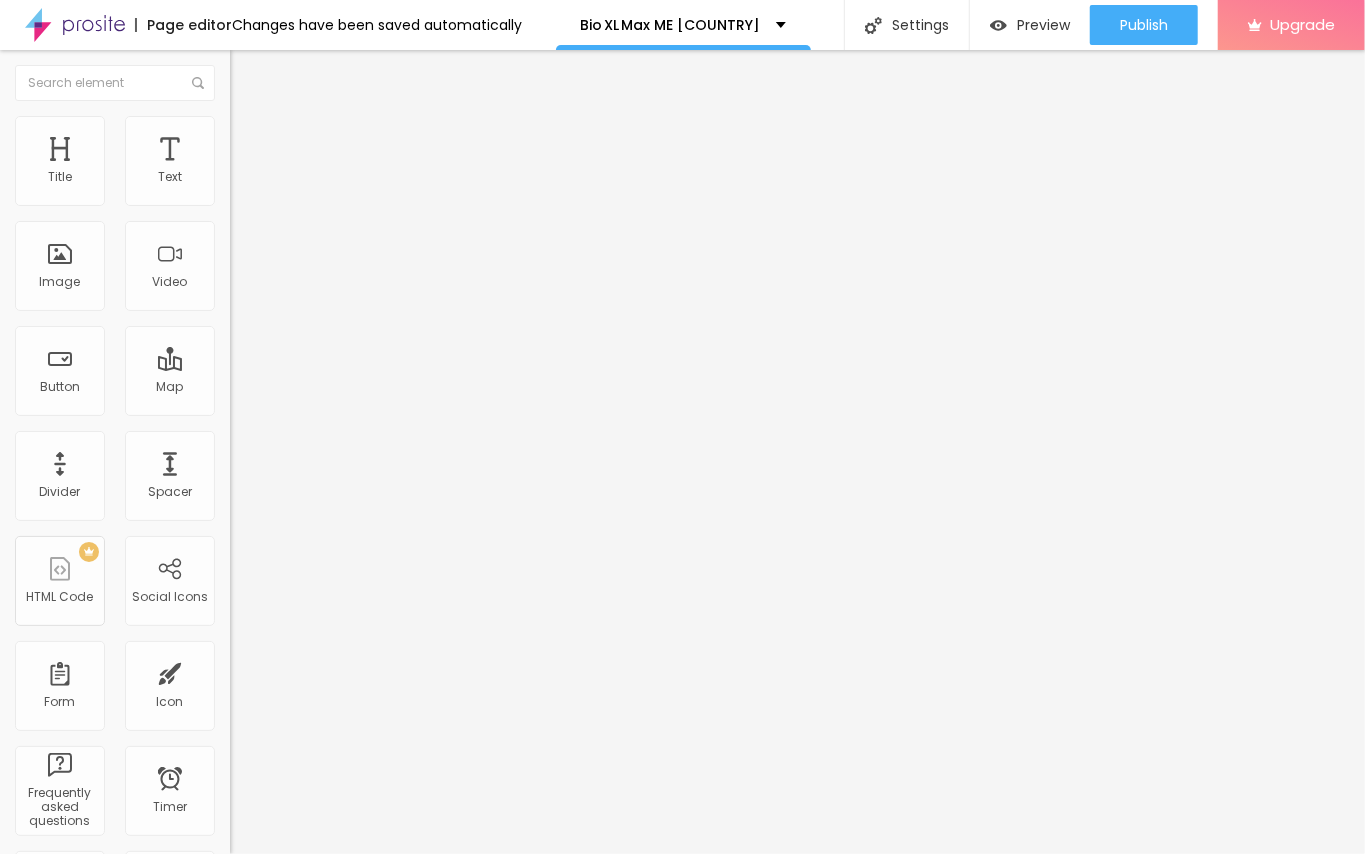 click at bounding box center [253, 73] 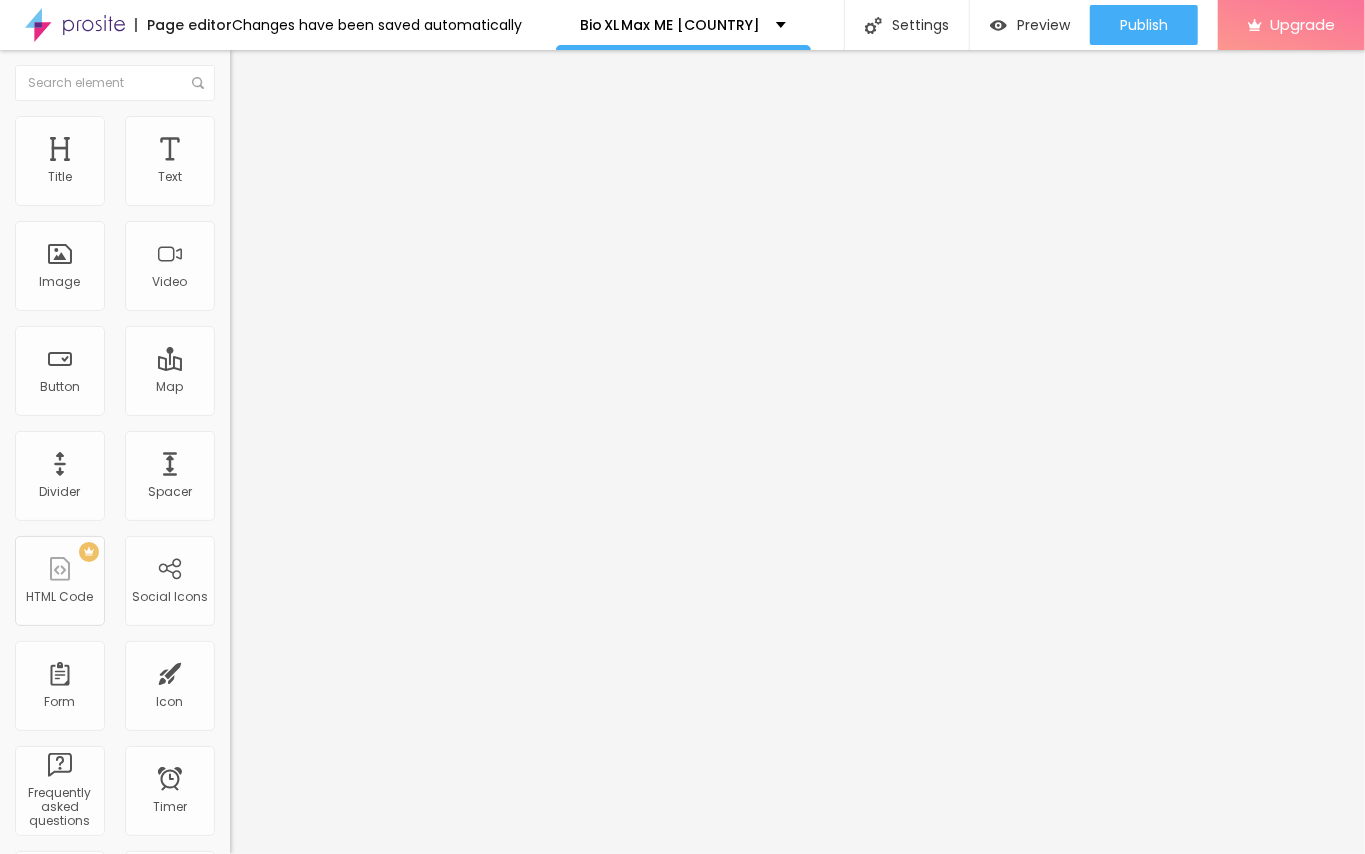 click at bounding box center [682, 981] 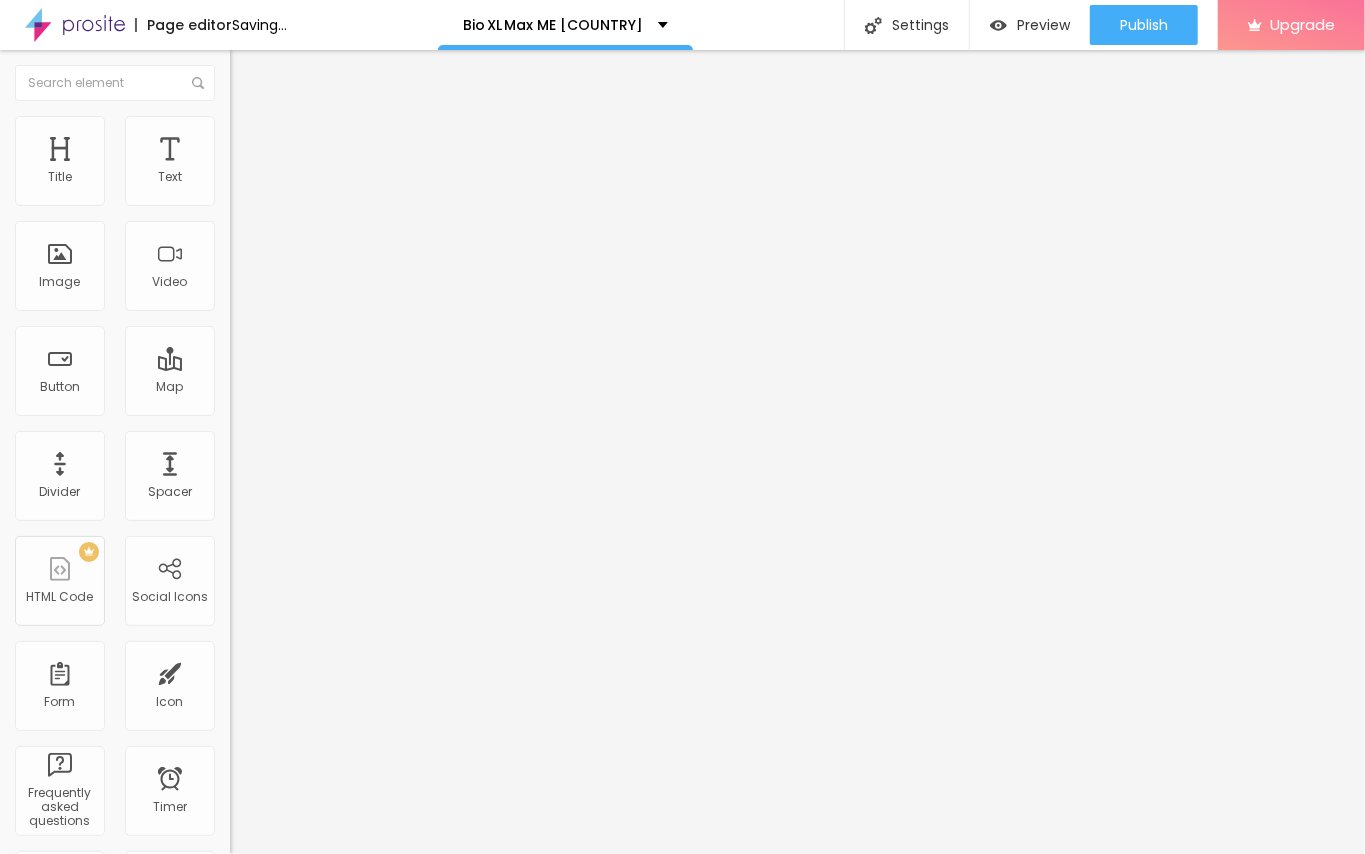 click on "https://" at bounding box center [350, 400] 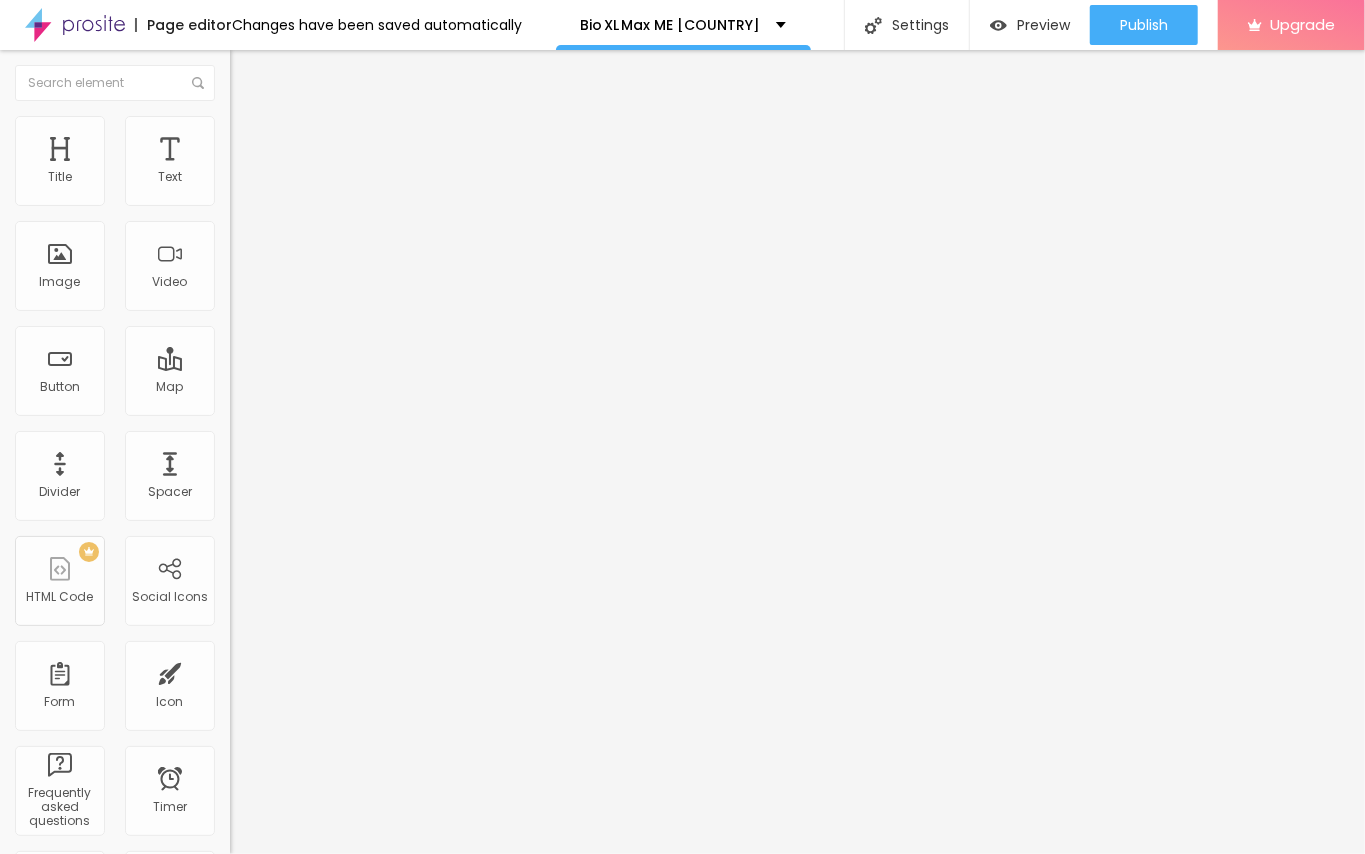 paste on "example.com/bio-xl-max-me" 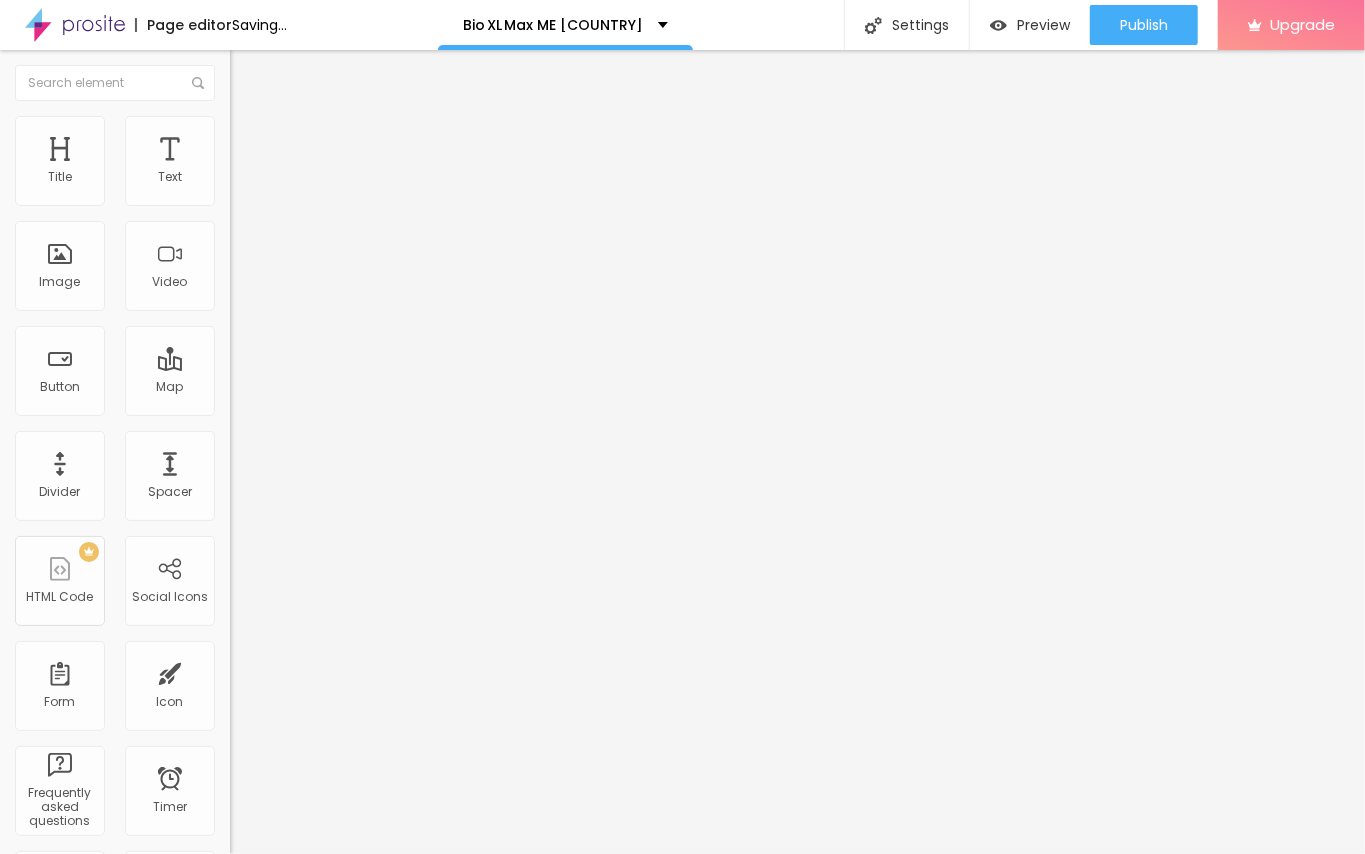 type on "https://example.com/bio-xl-max-me" 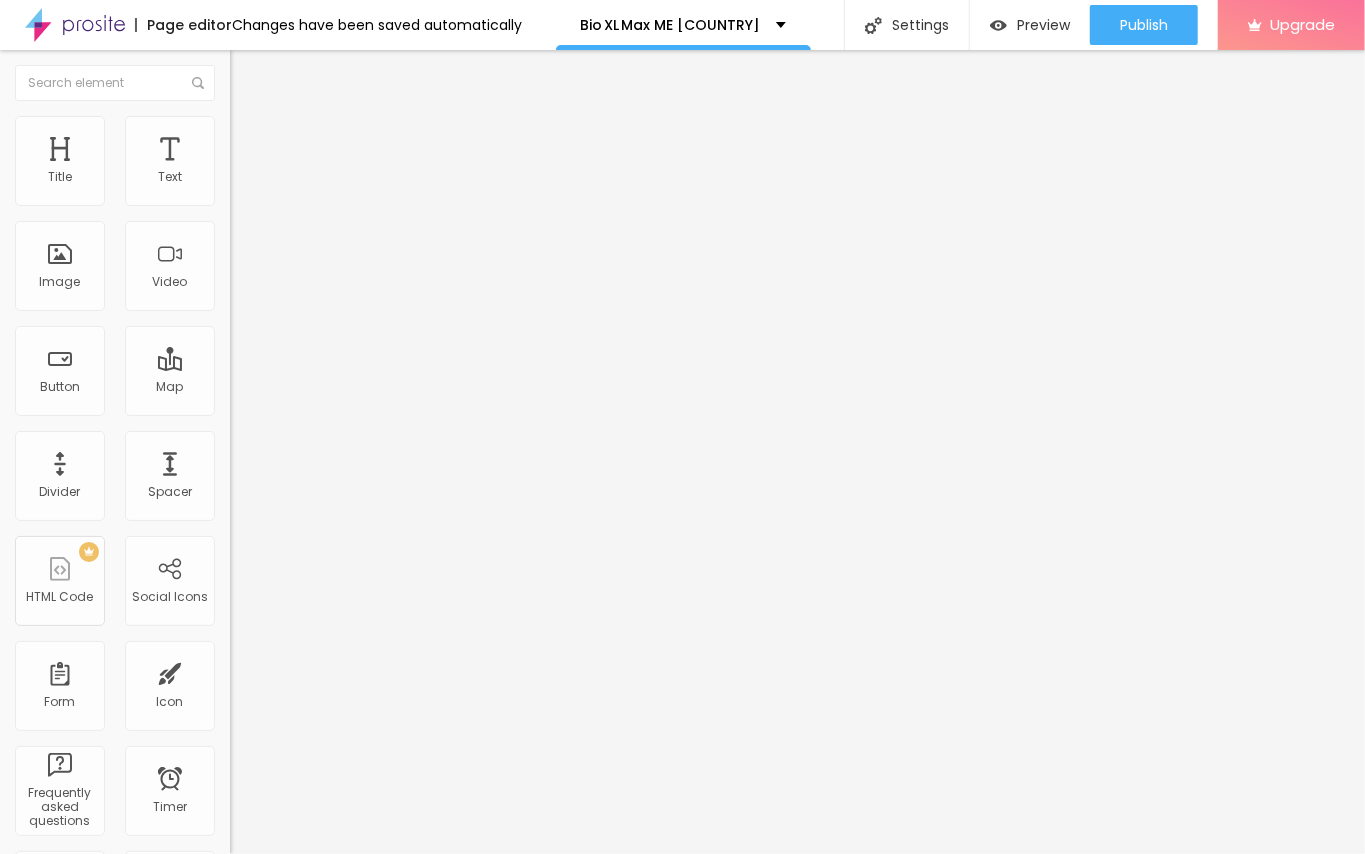 click at bounding box center (350, 192) 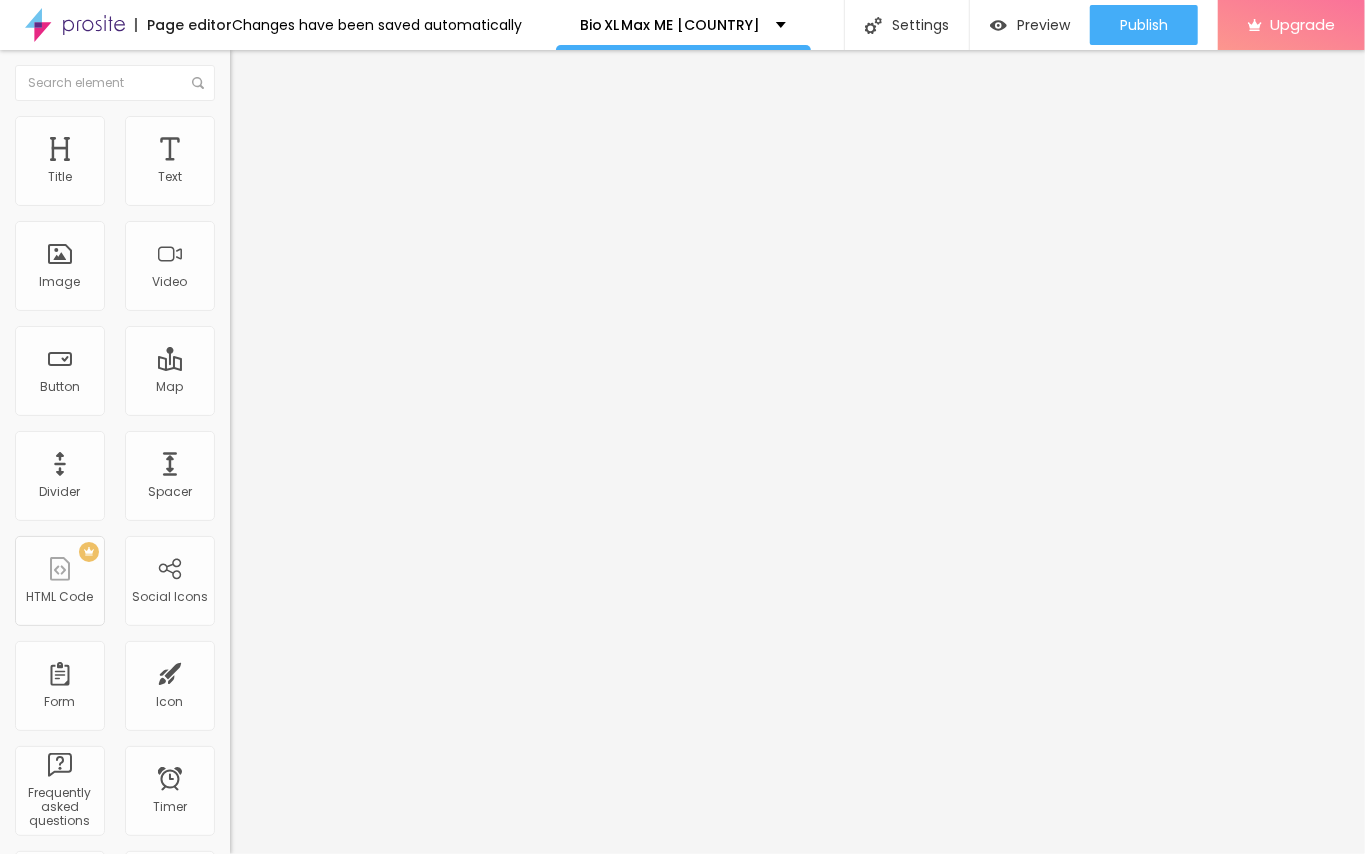 drag, startPoint x: 80, startPoint y: 360, endPoint x: 0, endPoint y: 354, distance: 80.224686 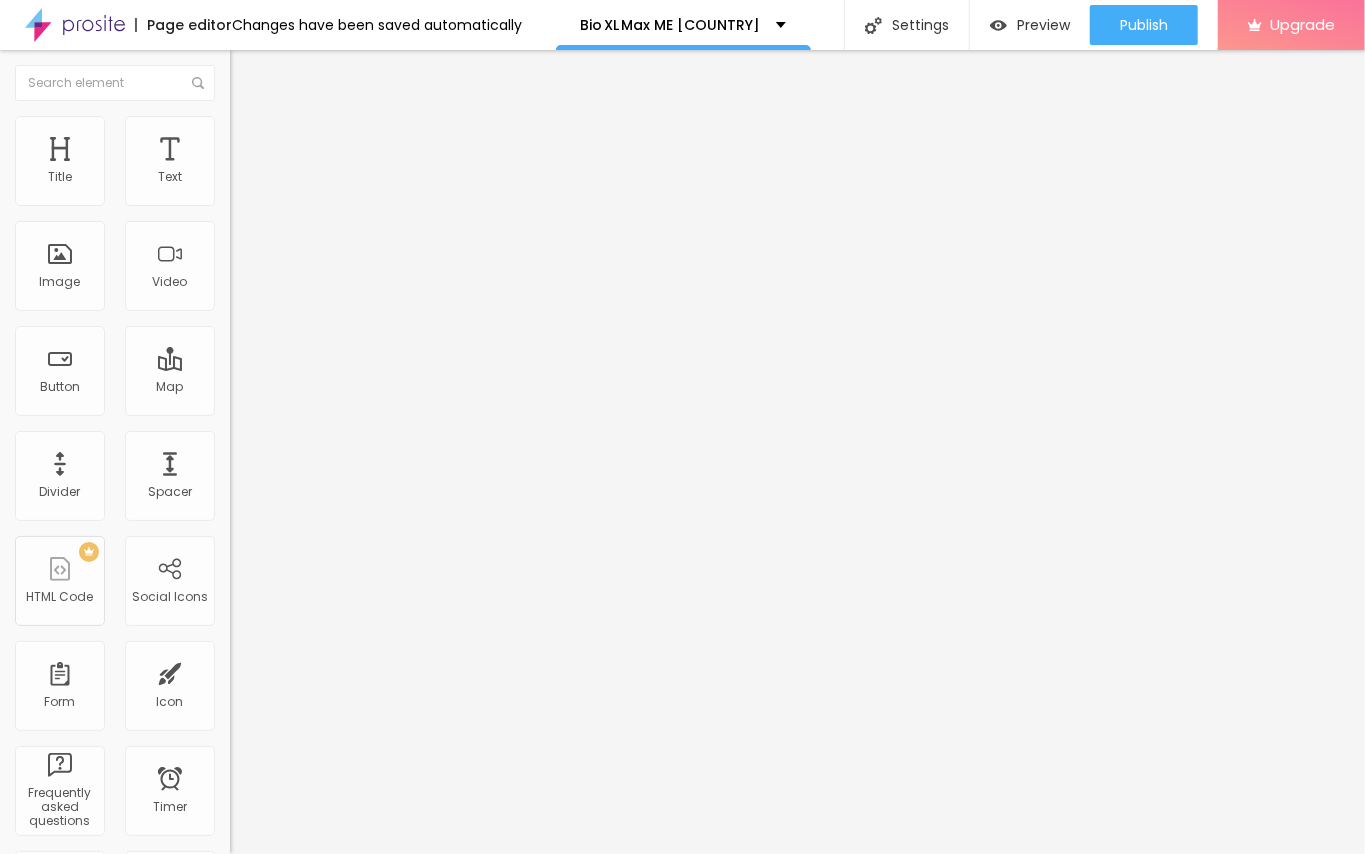 click on "Change image Image description (Alt) Bio XL Max ME [COUNTRY] Align Aspect Ratio  Original Cinema 16:9 Default 4:3 Square 1:1 Original Link URL https://example.com/bio-xl-max-me Open in new tab" at bounding box center [345, 306] 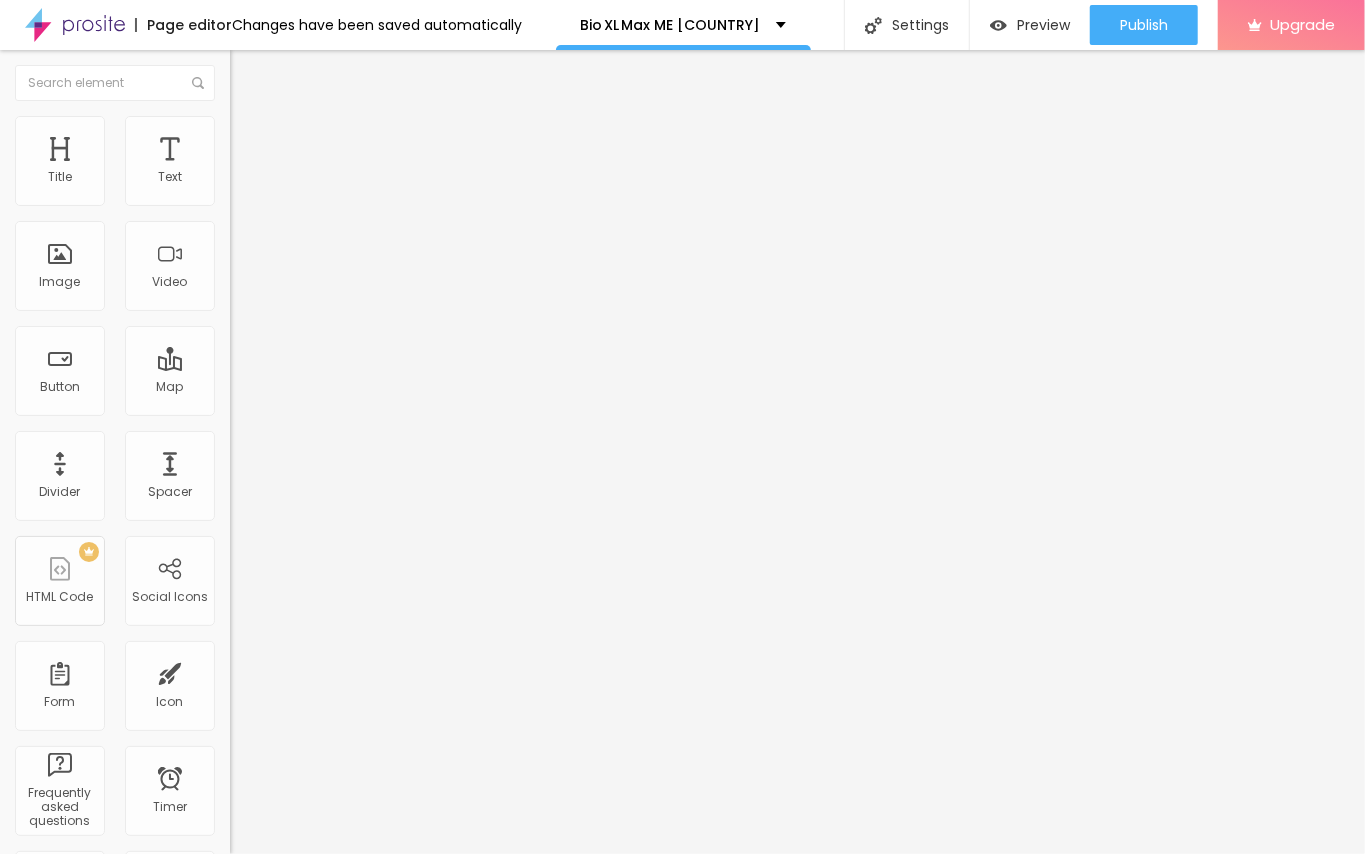 paste 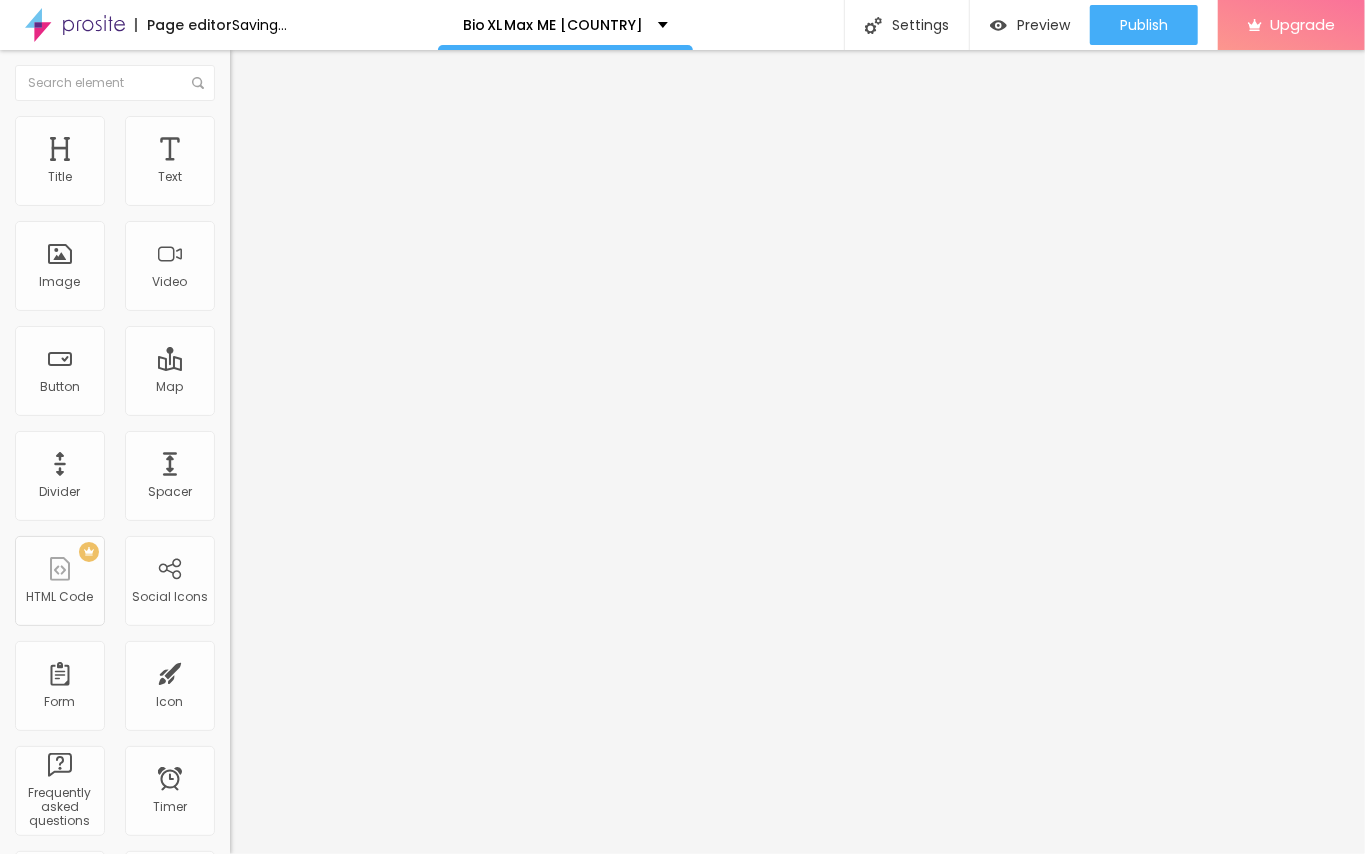 click at bounding box center [237, 262] 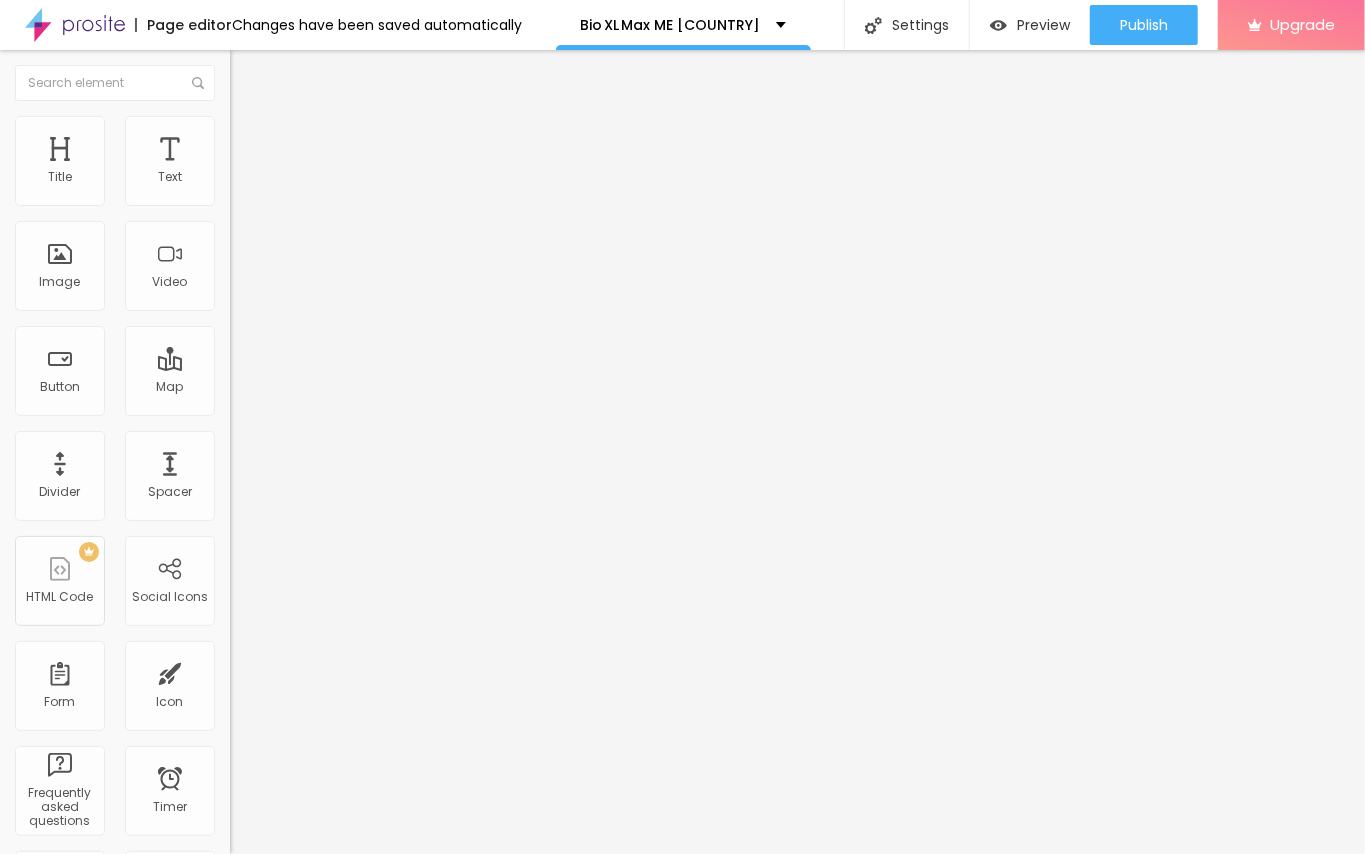 click at bounding box center [237, 246] 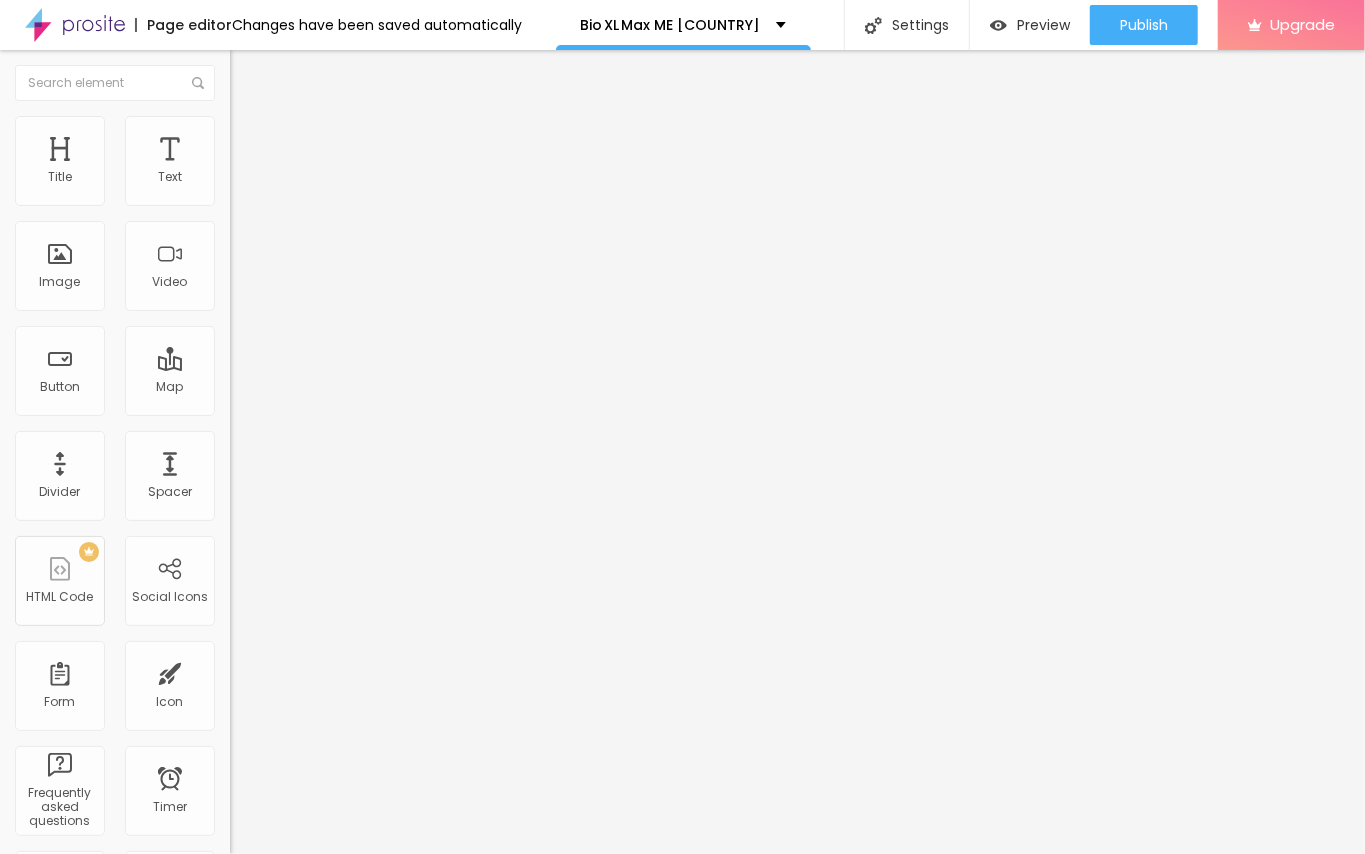 type on "60" 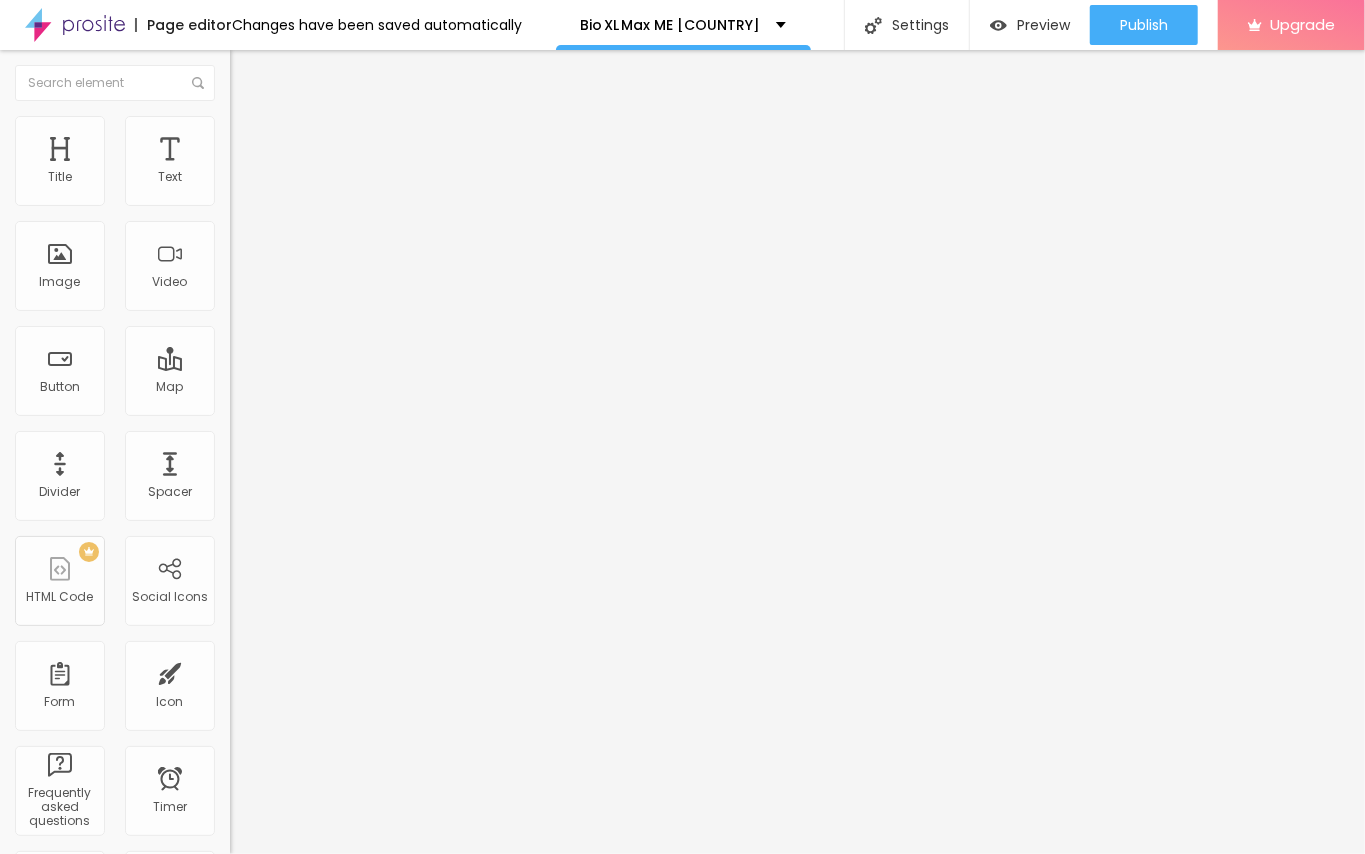 click at bounding box center [294, 197] 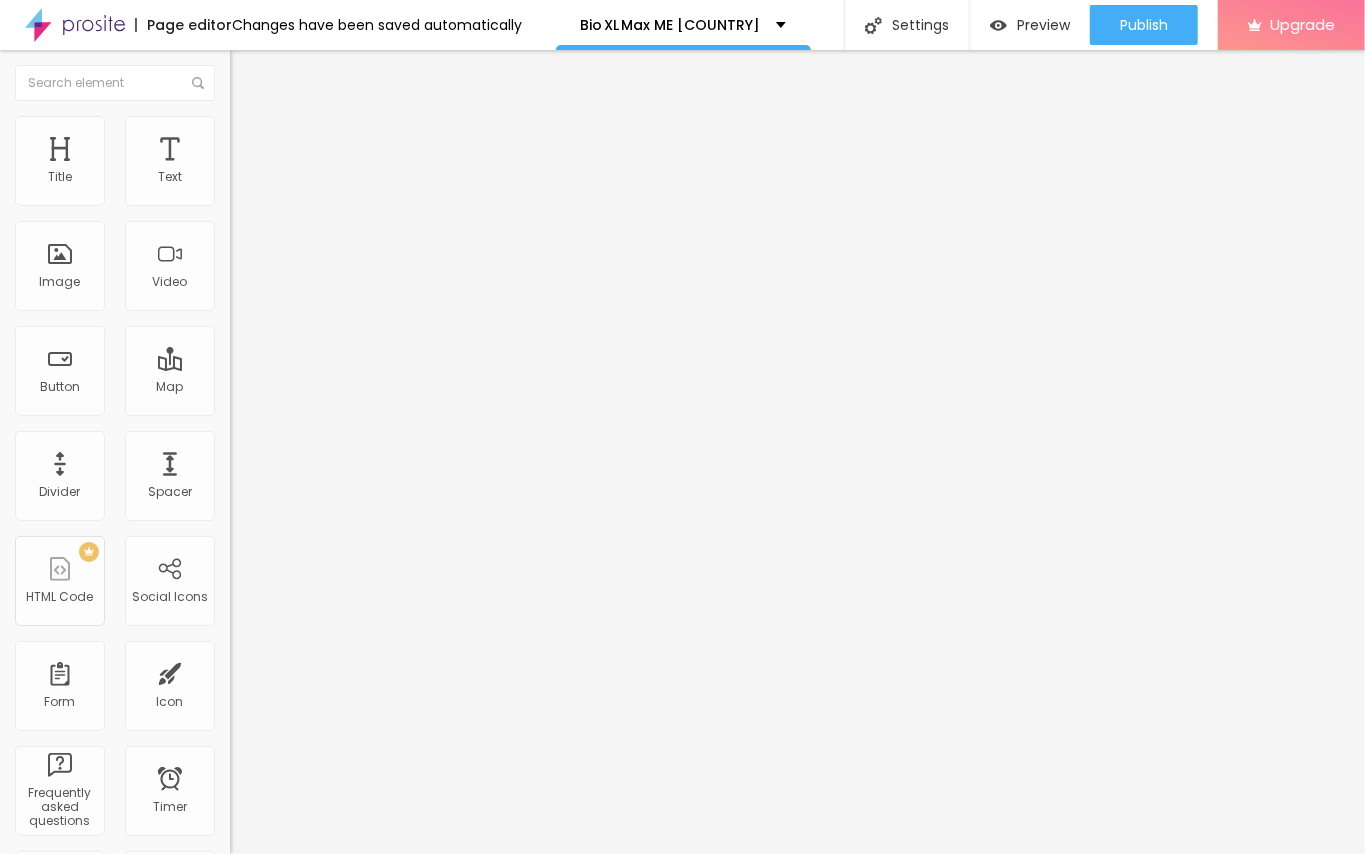 type on "55" 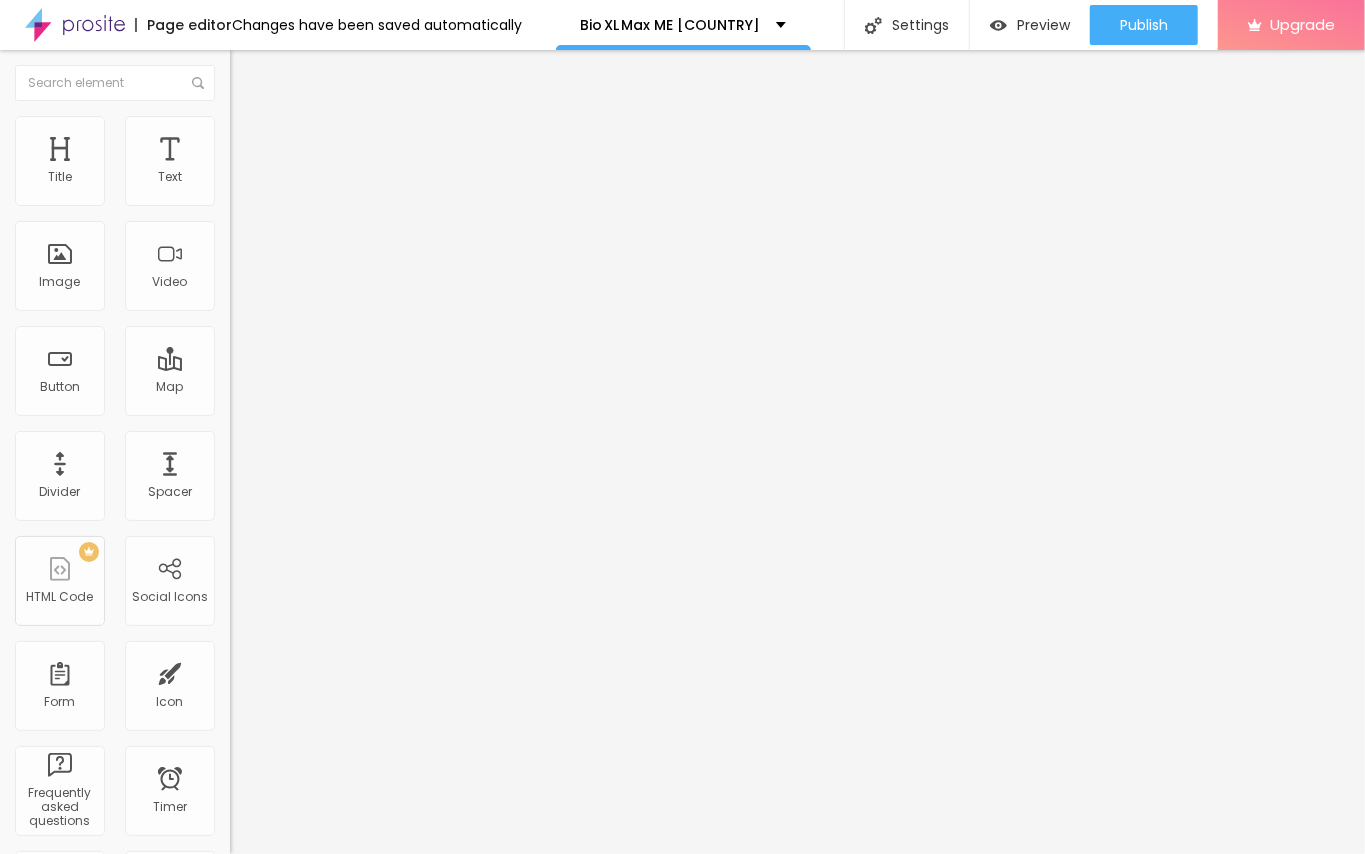 click at bounding box center [294, 197] 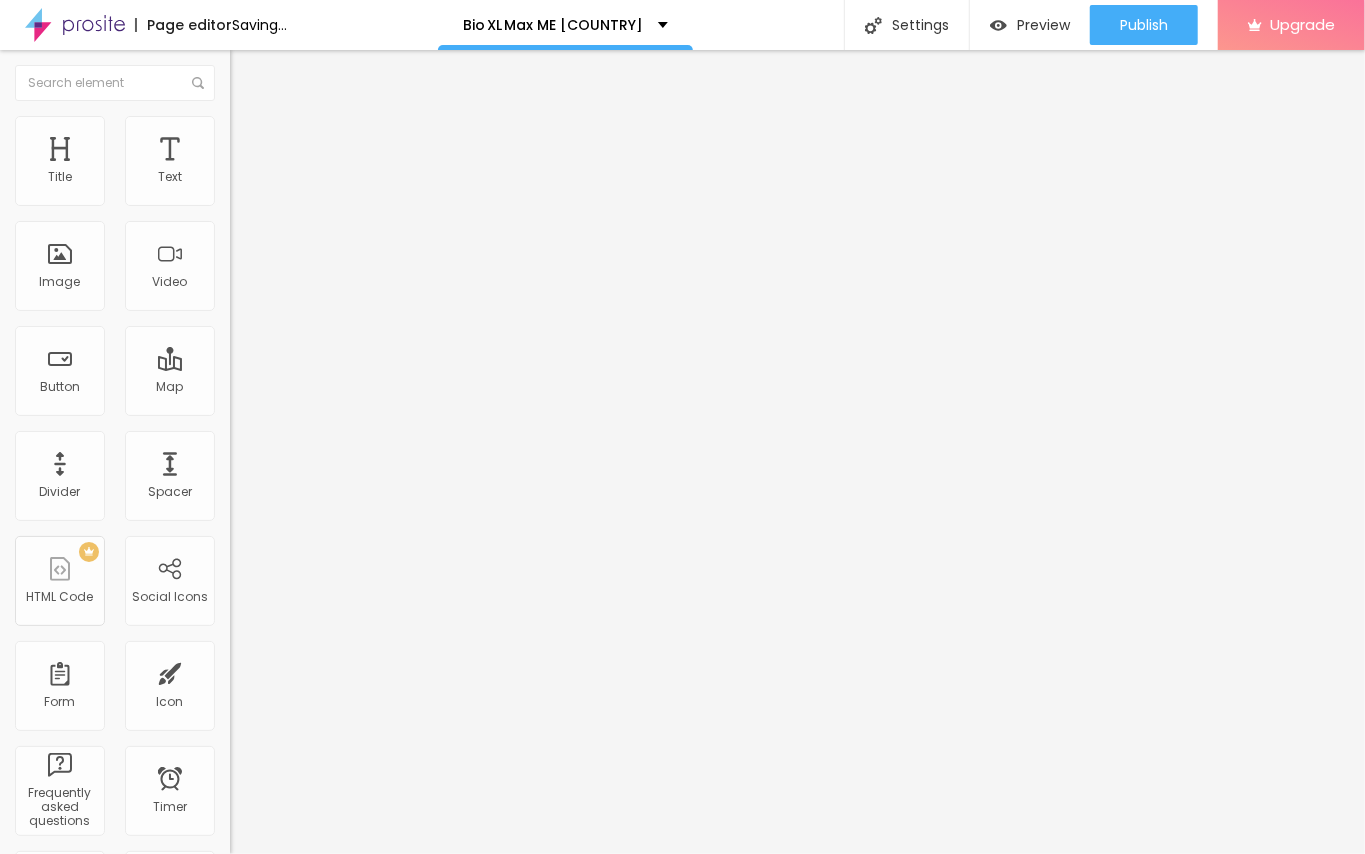 click at bounding box center (345, 198) 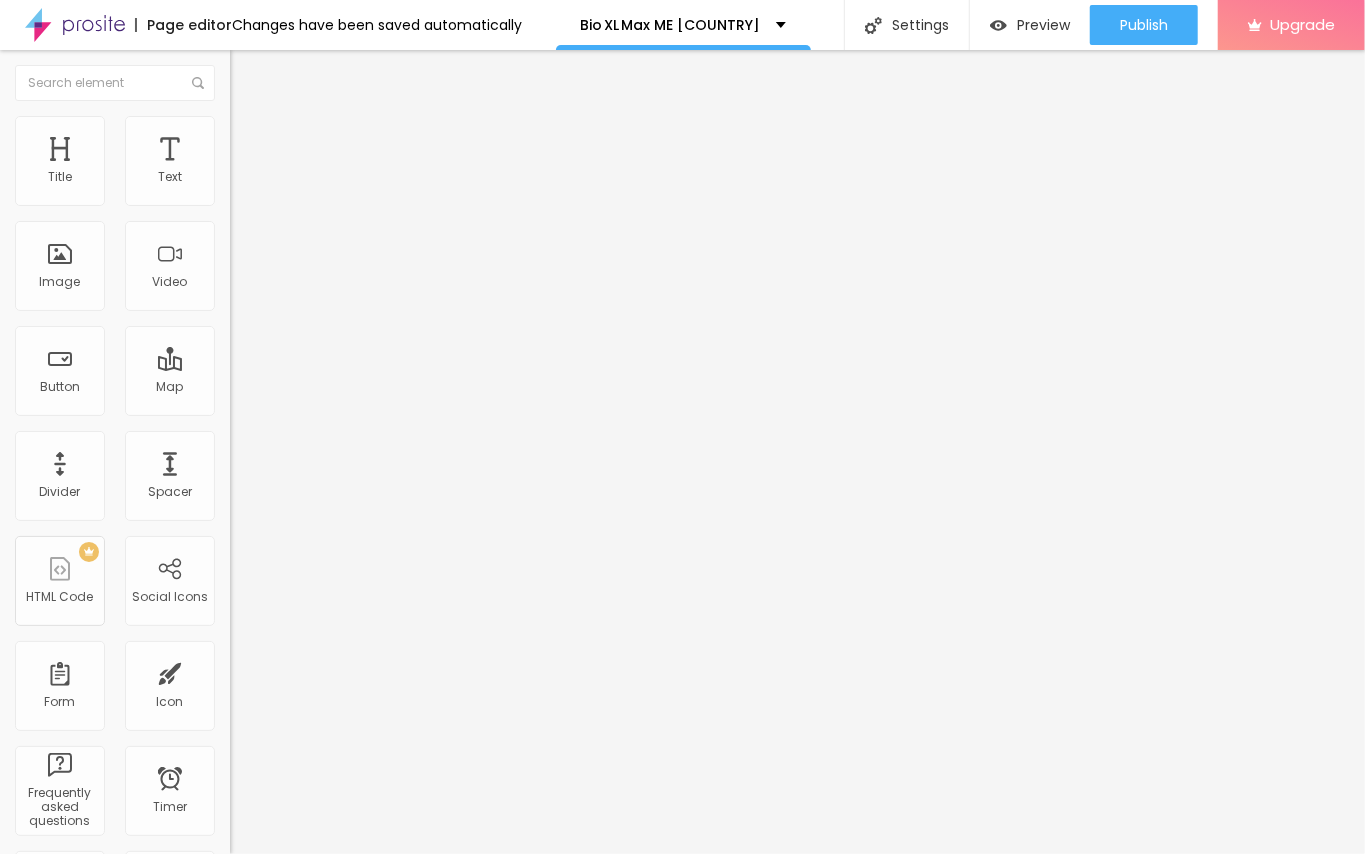 type on "40" 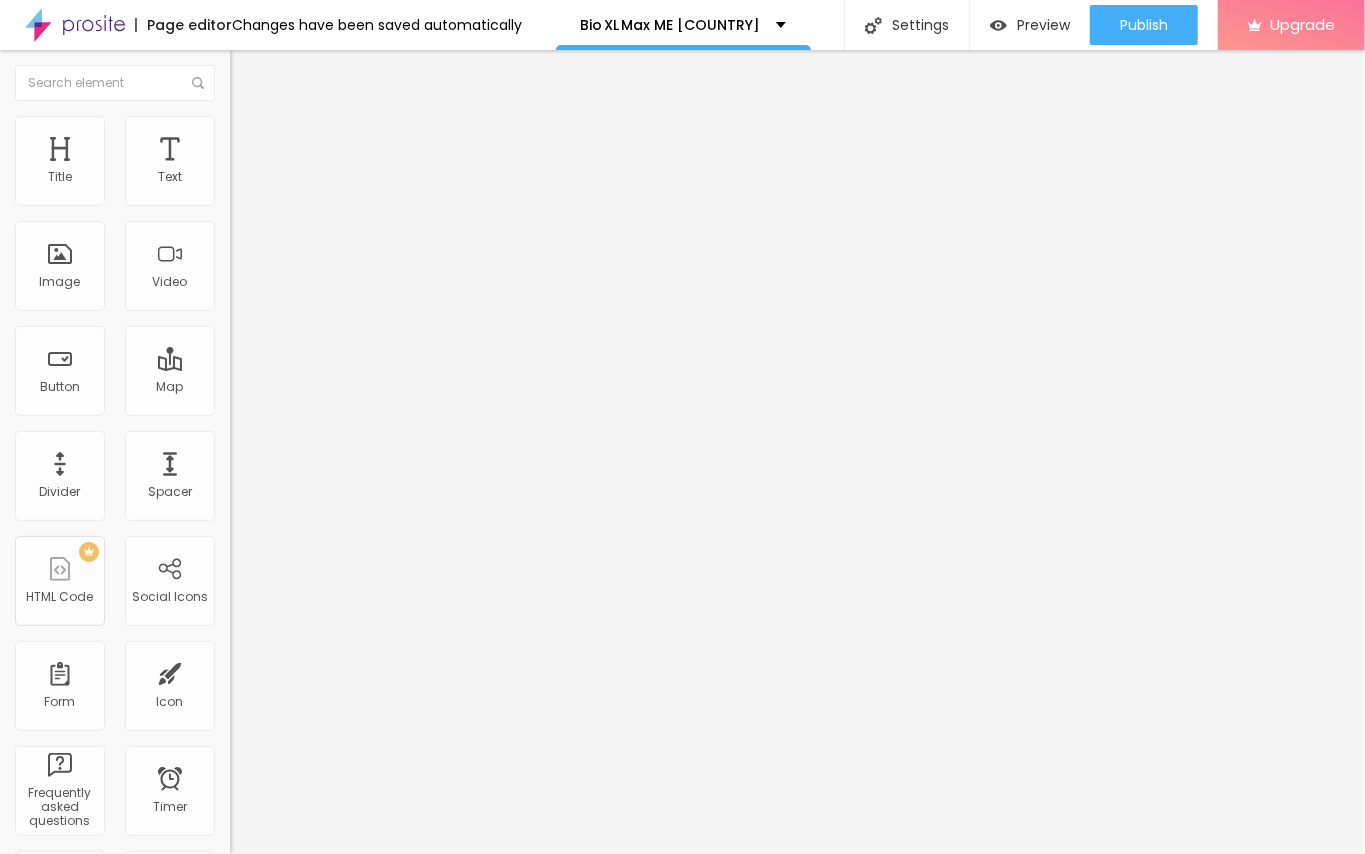 type on "40" 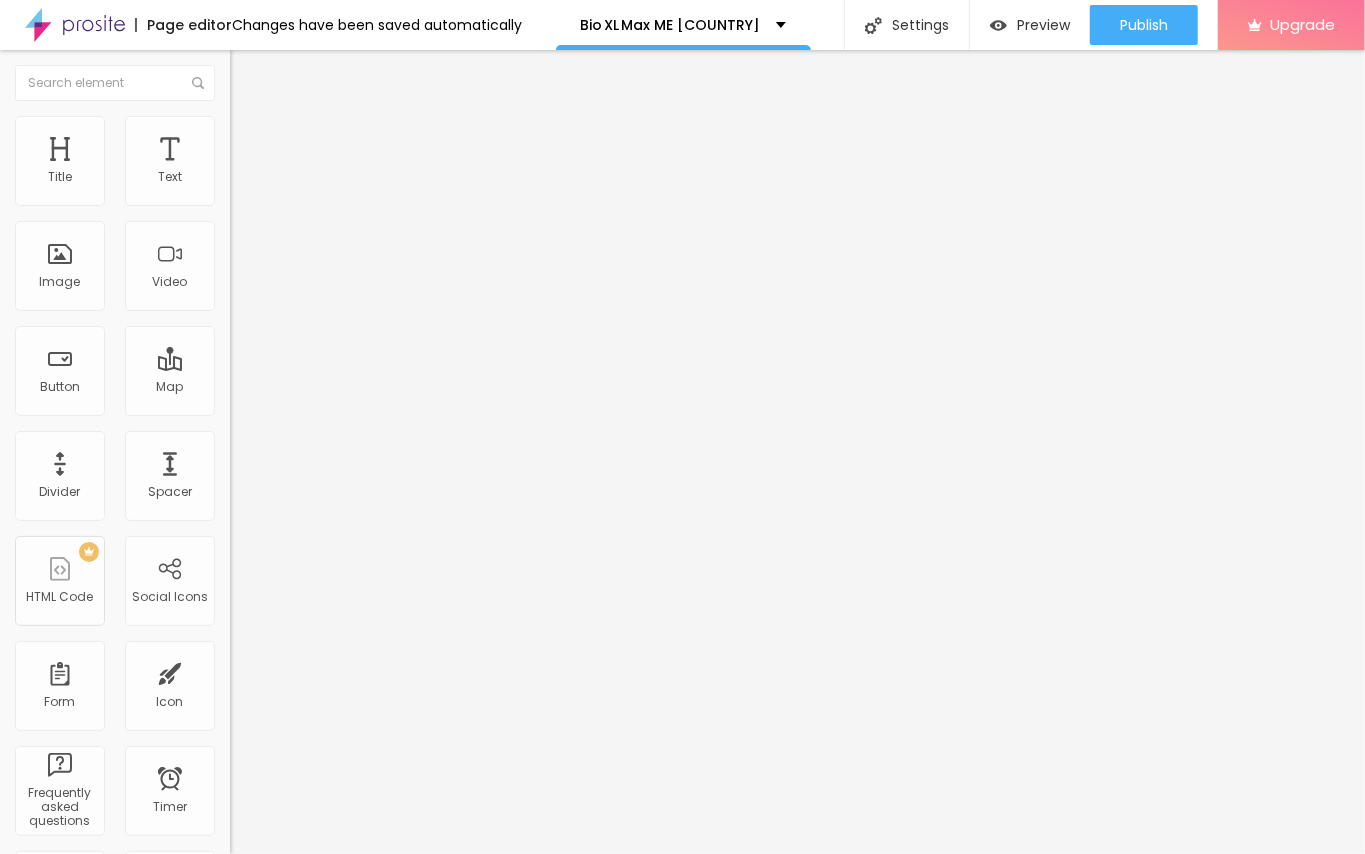 click at bounding box center [294, 197] 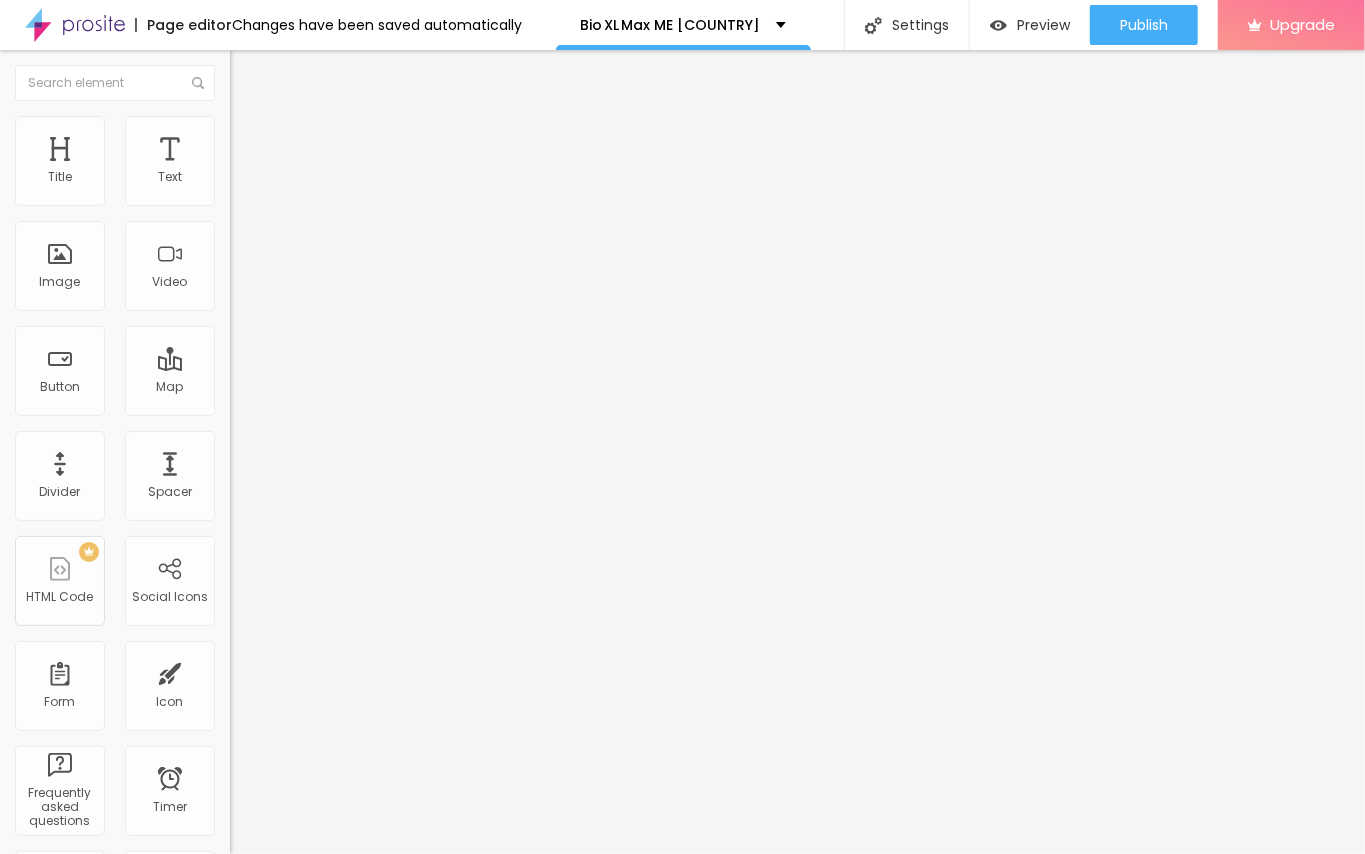 type on "30" 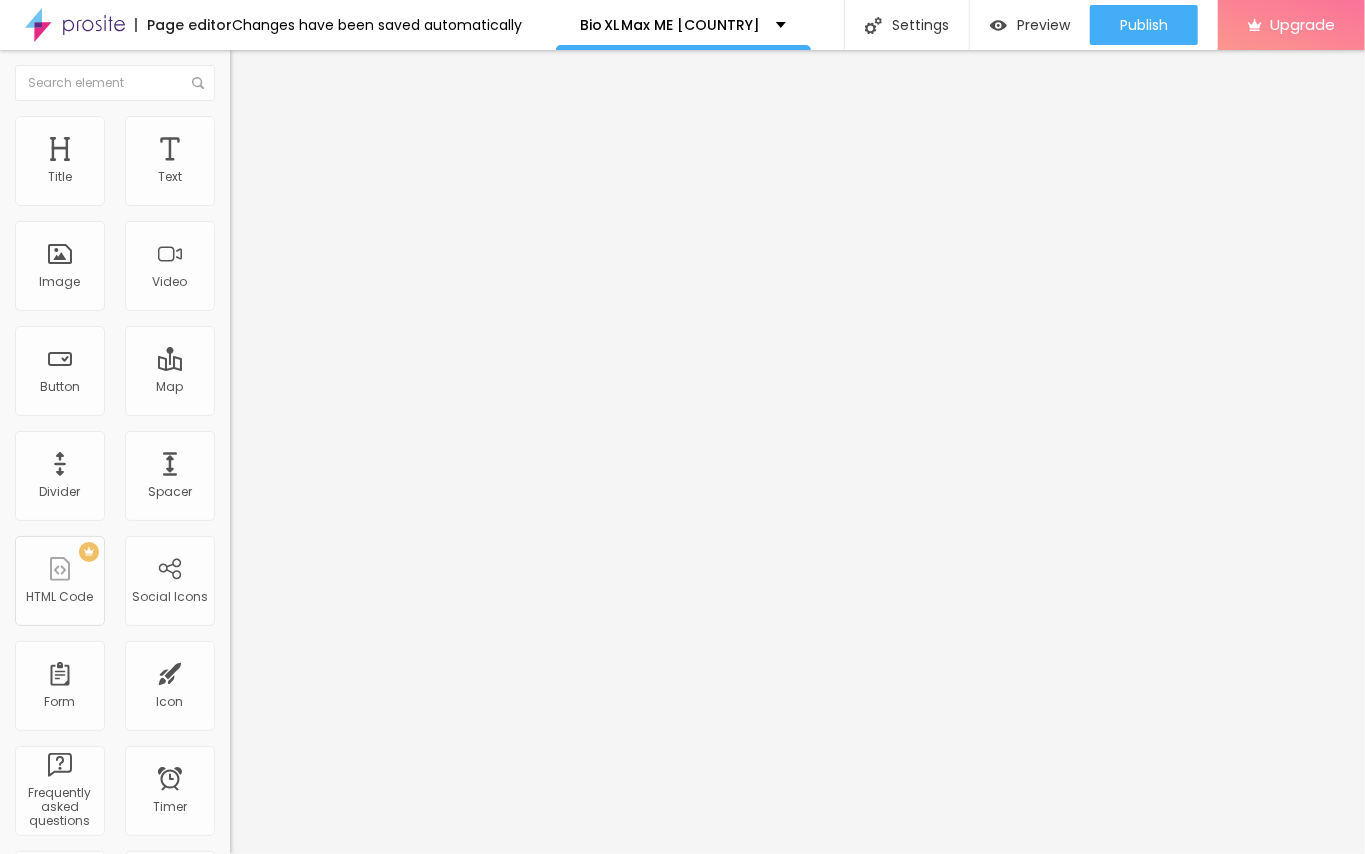 type on "25" 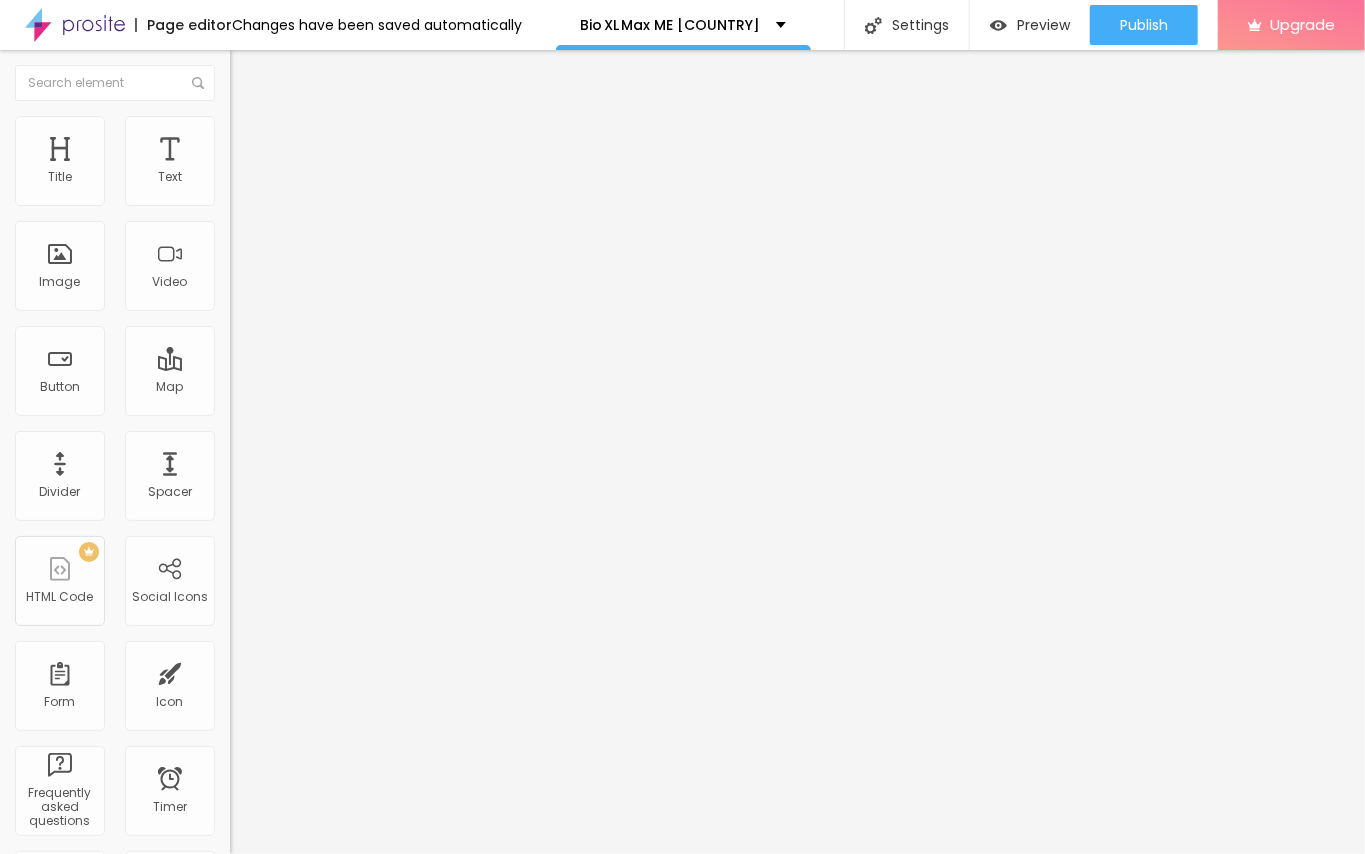 type on "20" 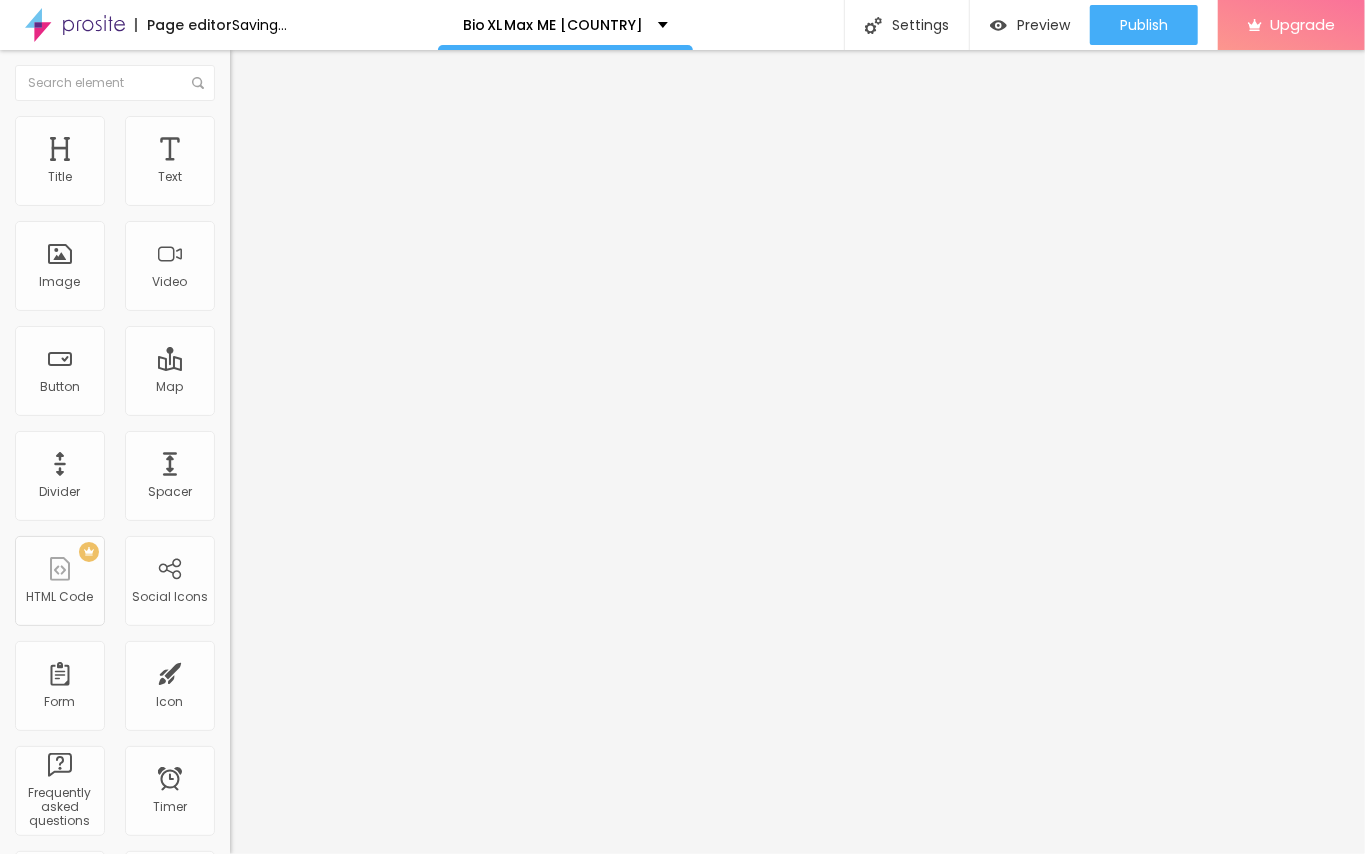 drag, startPoint x: 56, startPoint y: 213, endPoint x: 45, endPoint y: 213, distance: 11 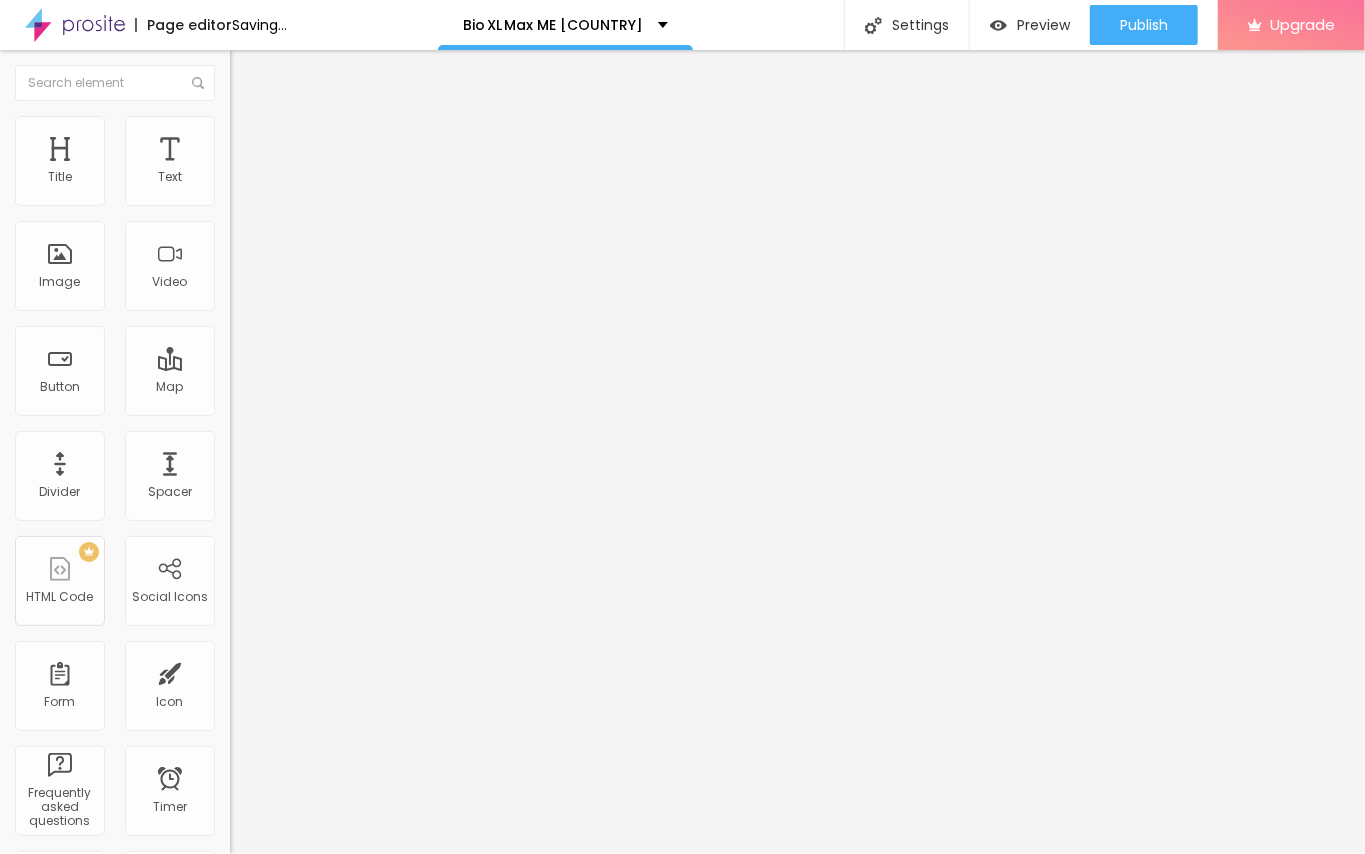 type on "20" 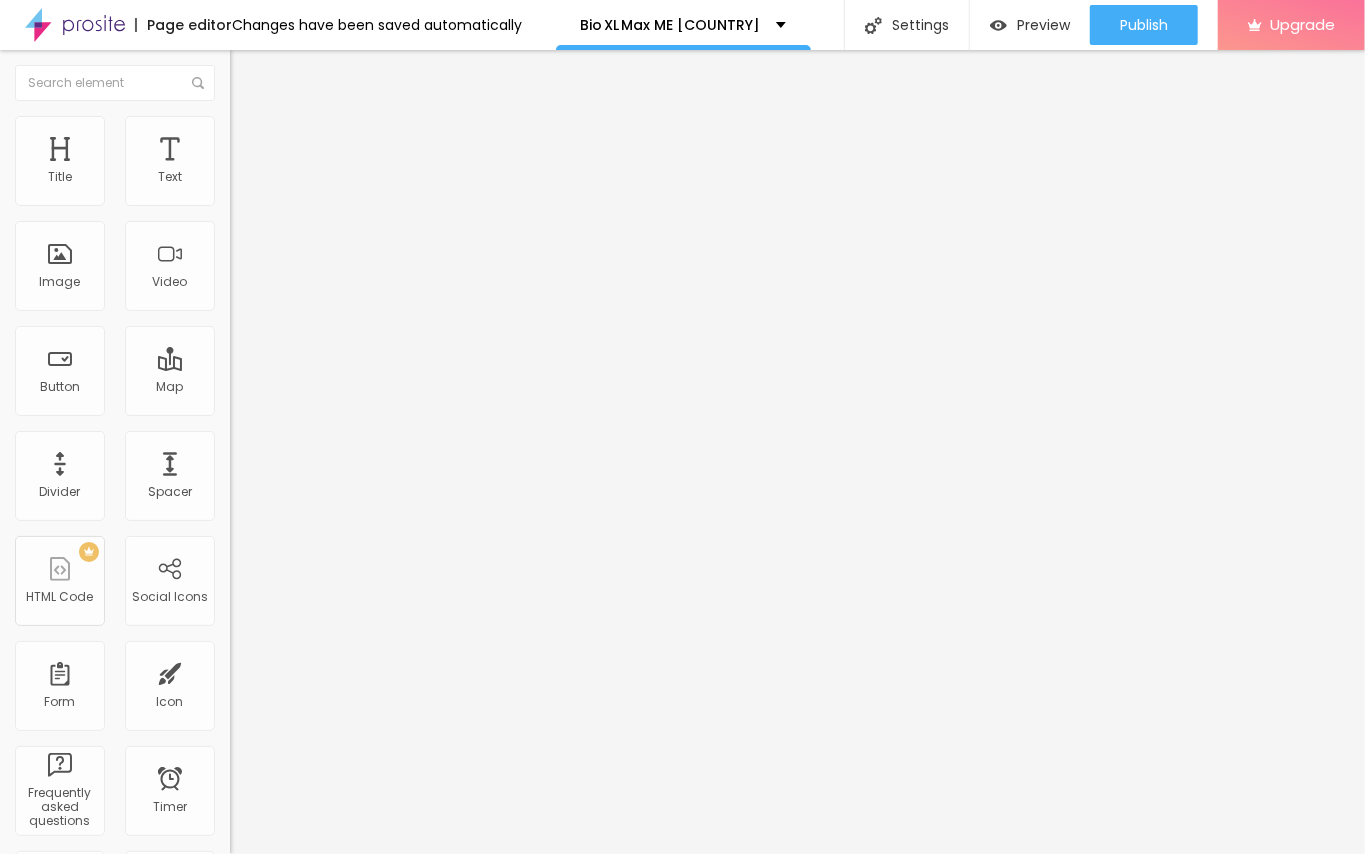 click at bounding box center [239, 105] 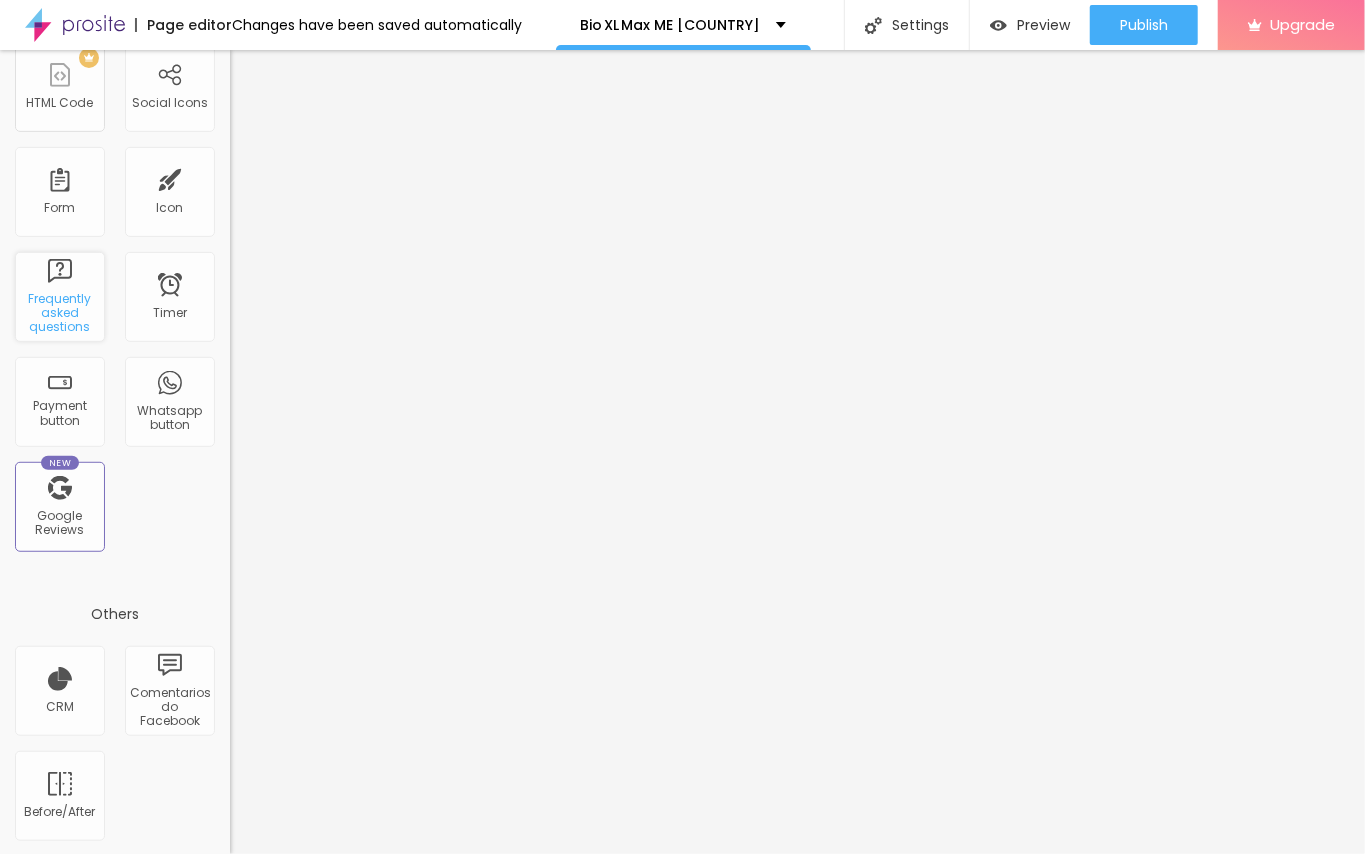 scroll, scrollTop: 0, scrollLeft: 0, axis: both 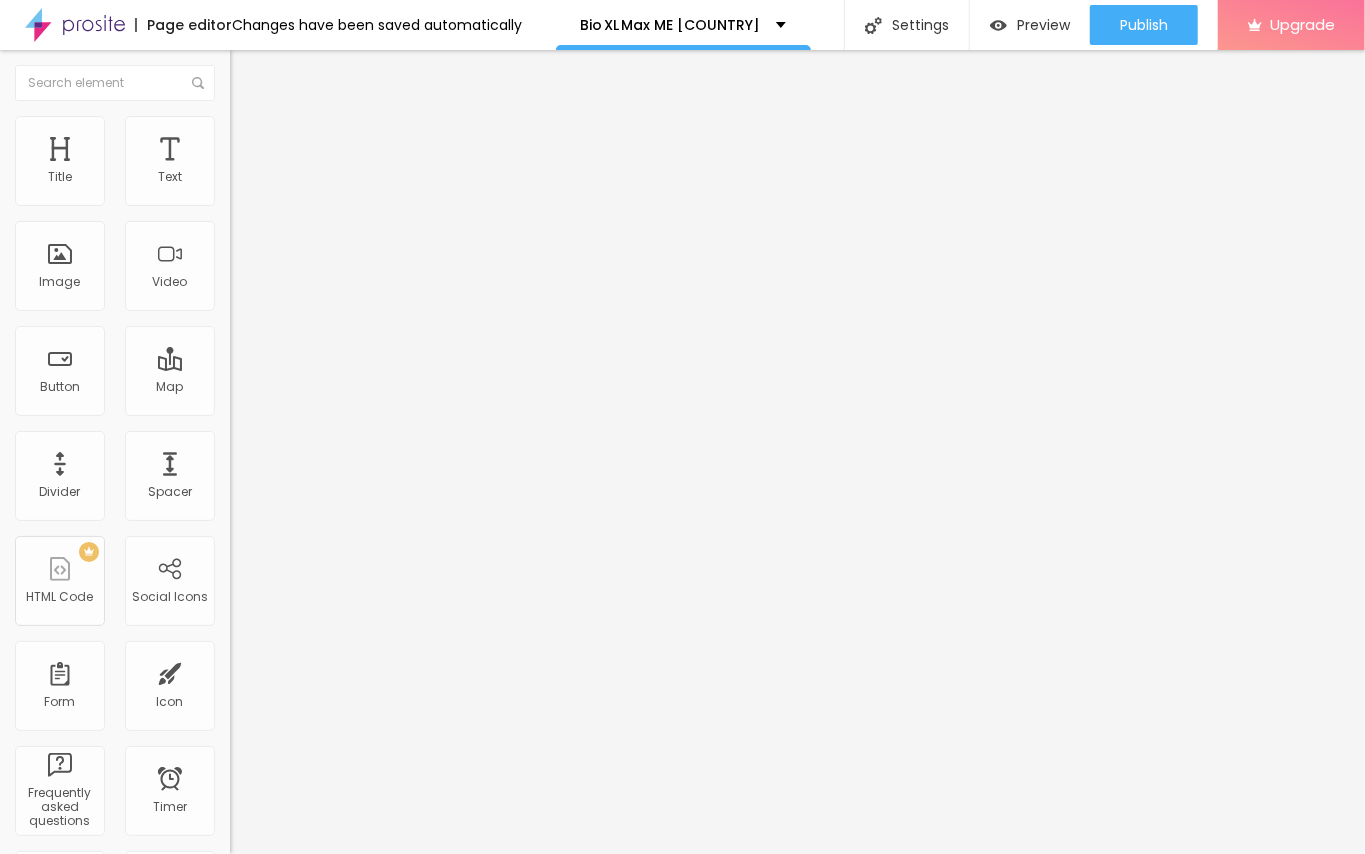 click on "Quantity : 2 Edit questions" at bounding box center (345, 197) 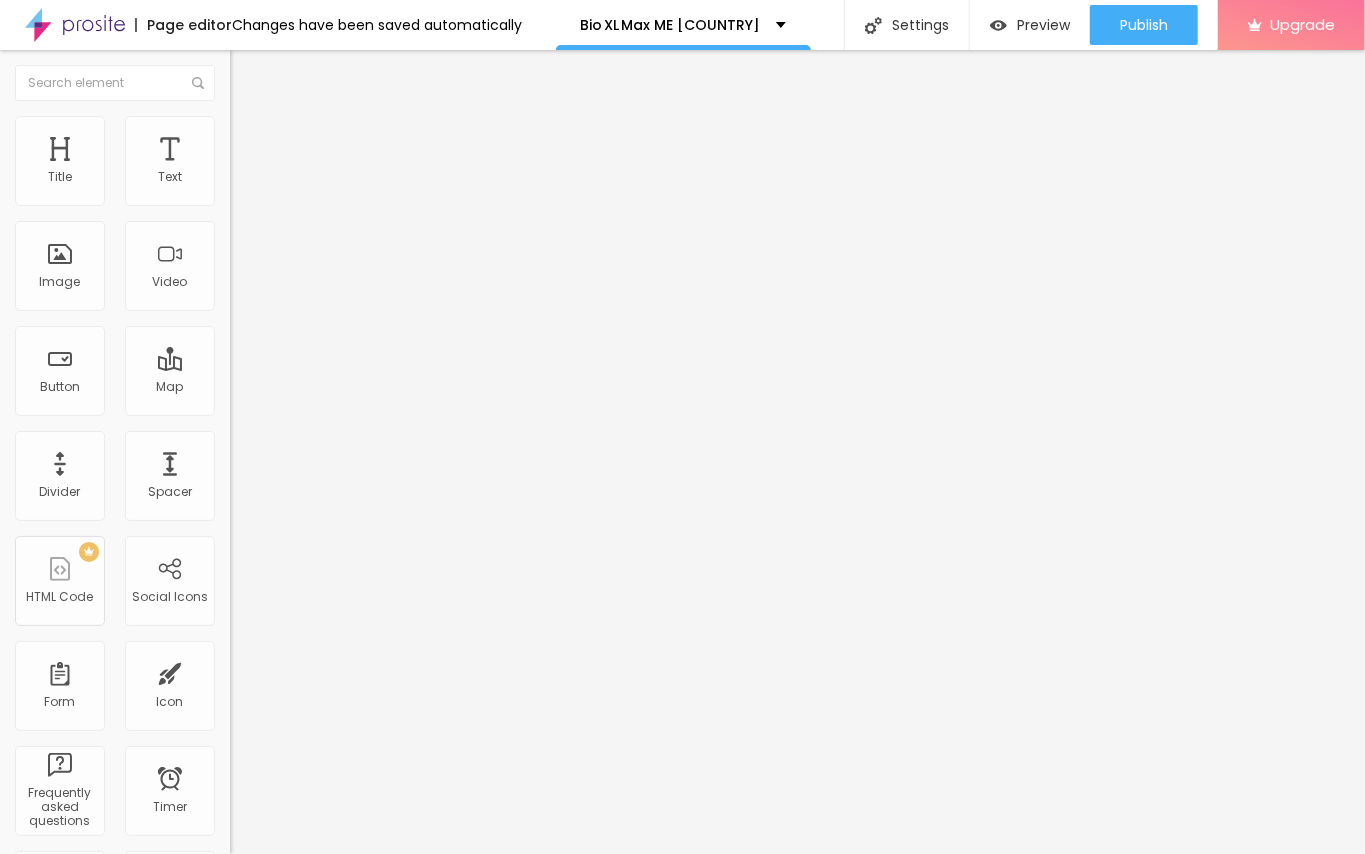 click on "Example  question  1" at bounding box center (682, 1094) 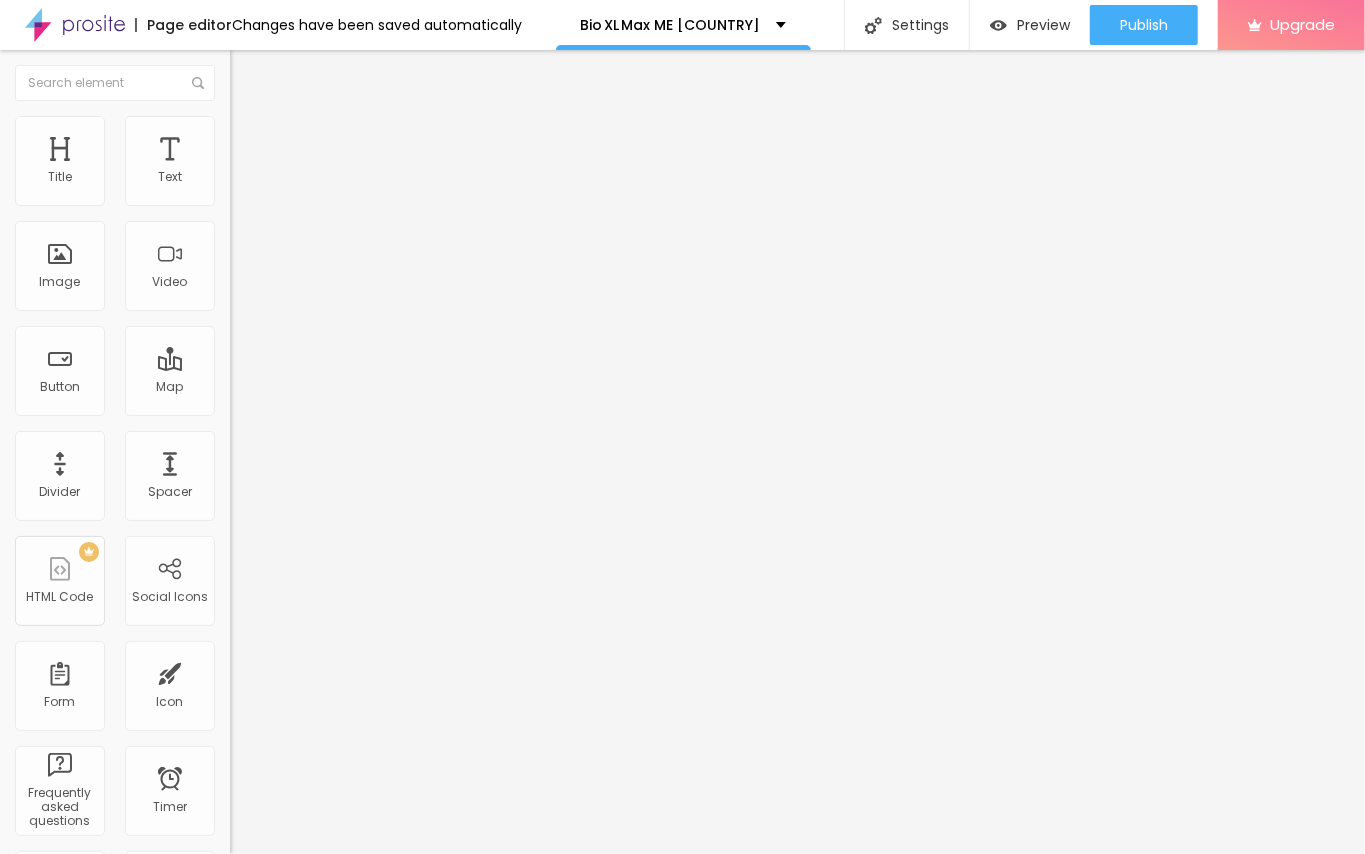 click on "Edit questions" at bounding box center [279, 203] 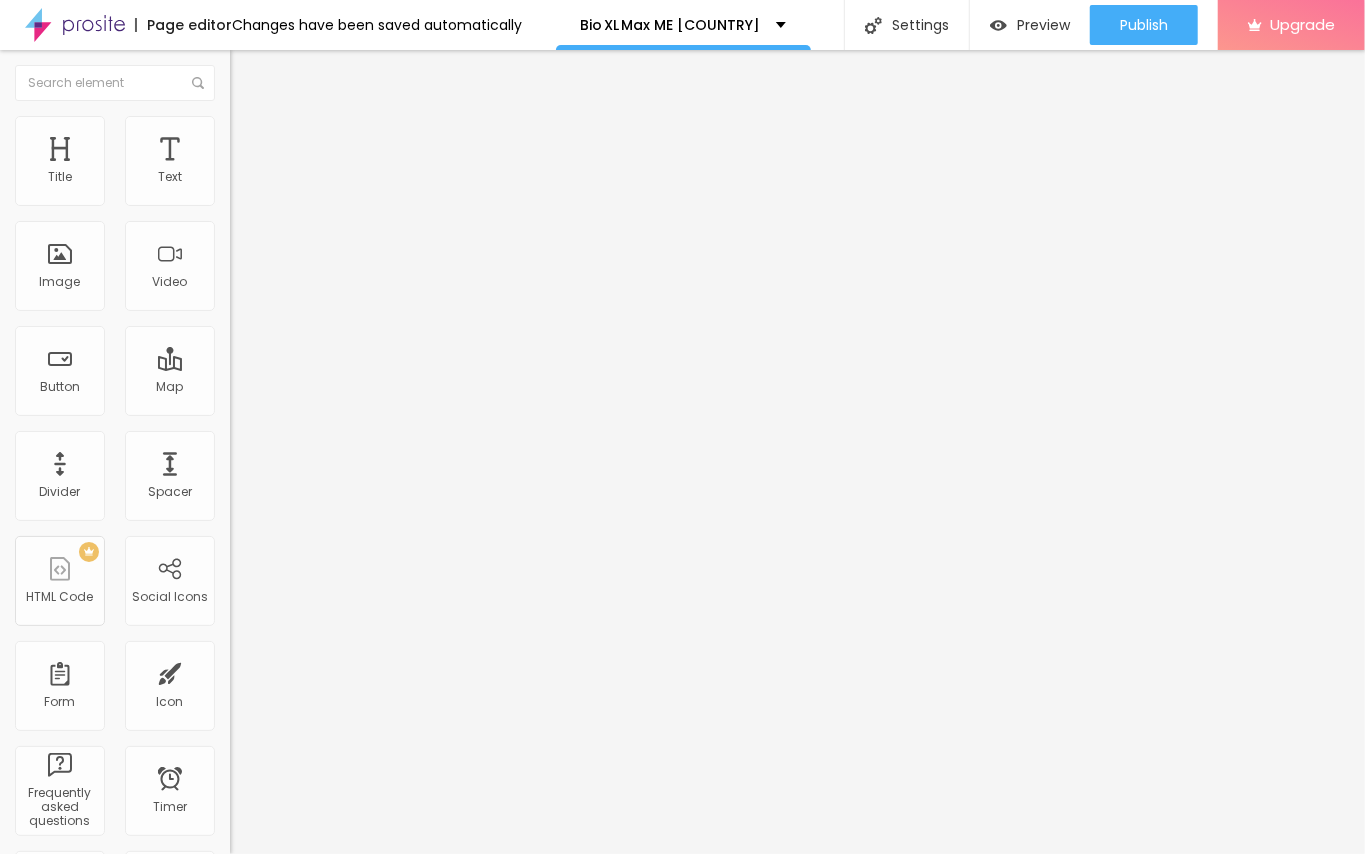 click at bounding box center [682, 875] 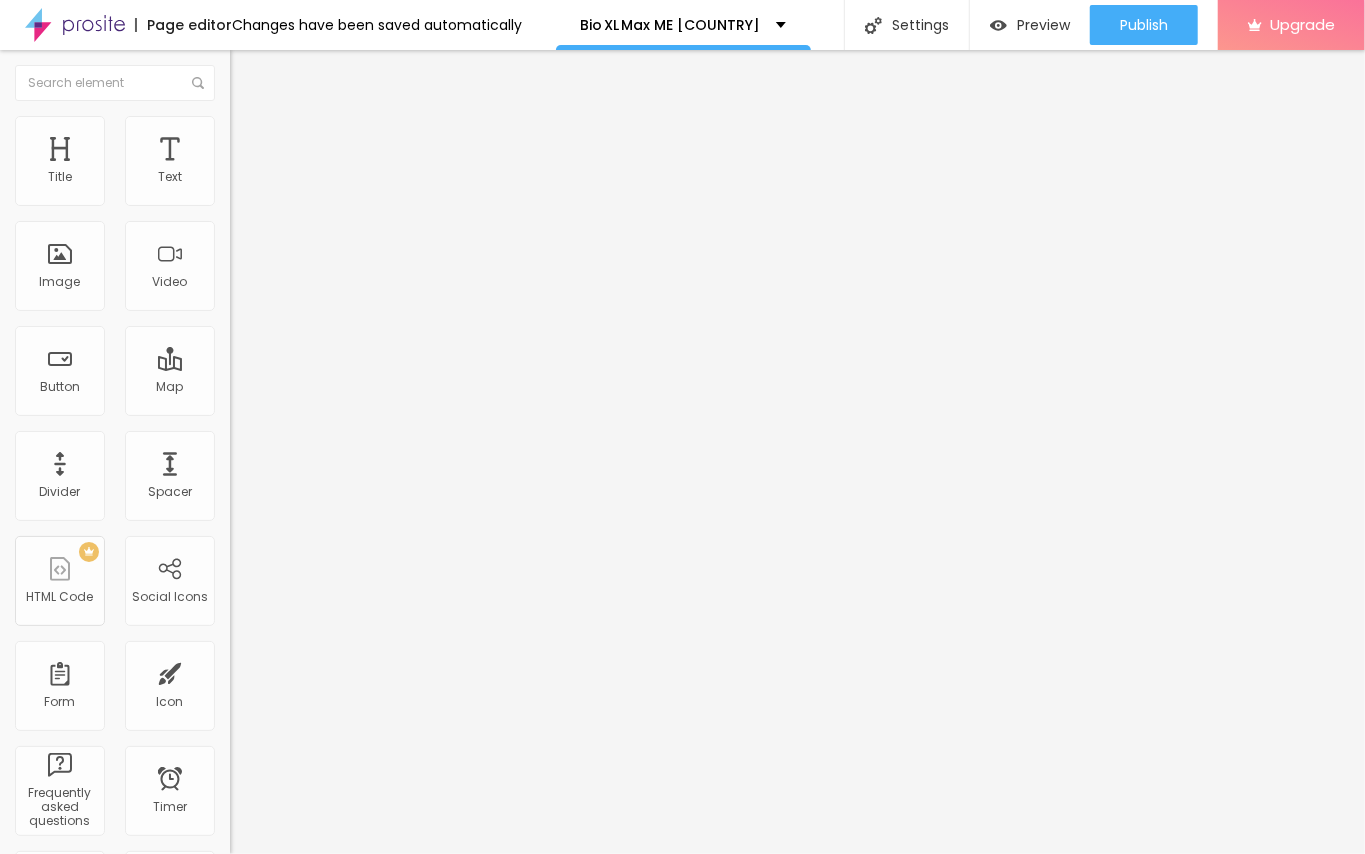 click at bounding box center [236, 202] 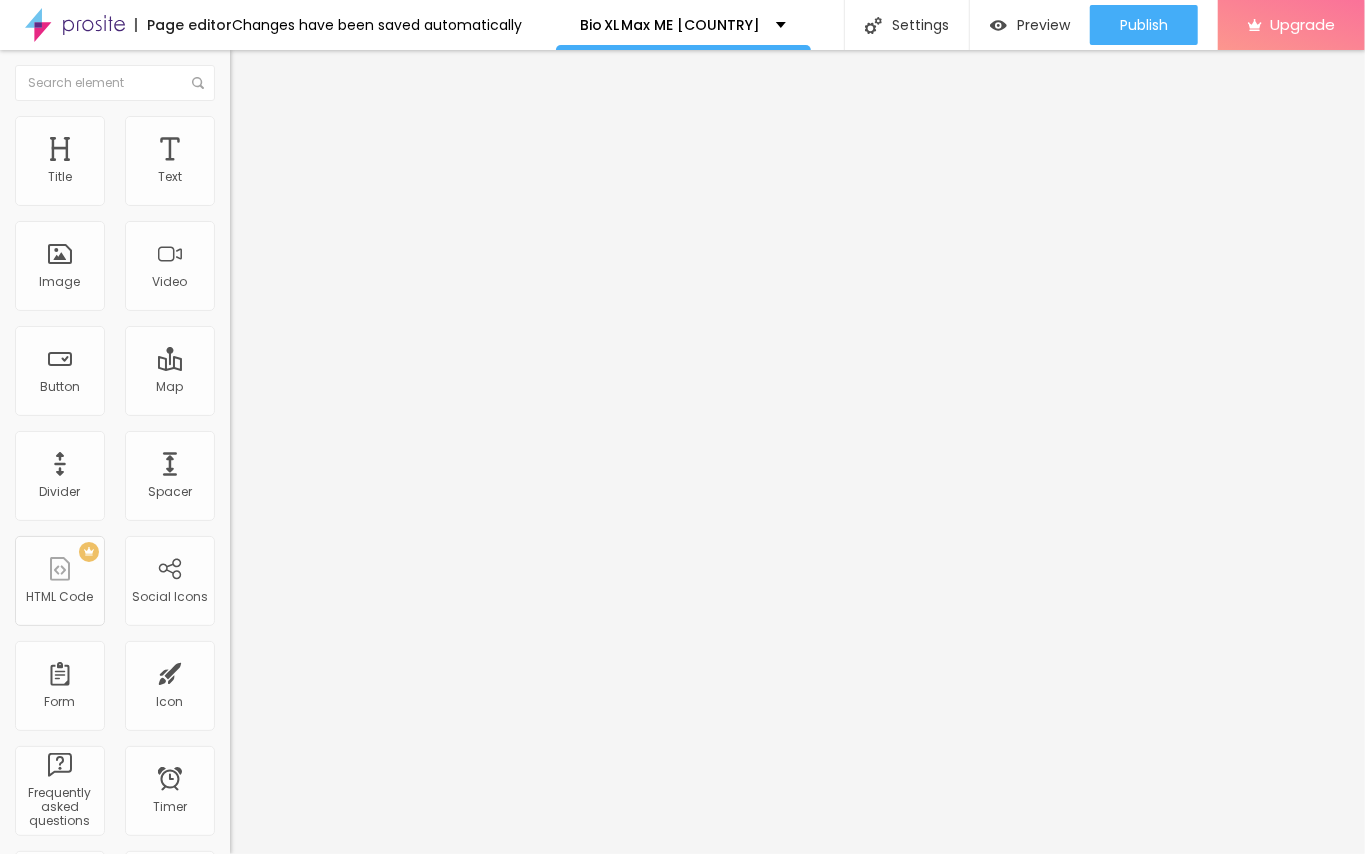 click on "Example question 2" at bounding box center (67, 981) 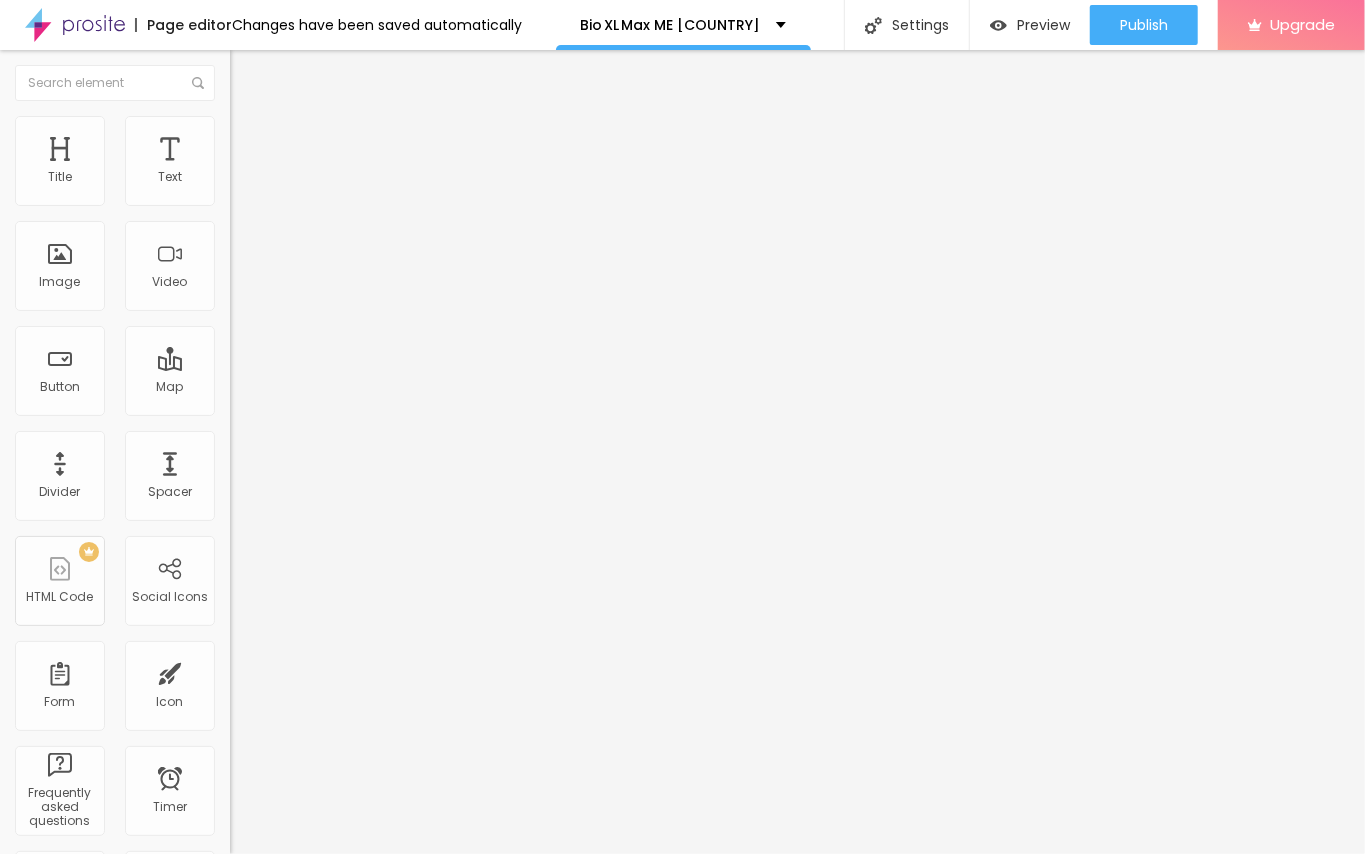 click on "Edit questions" at bounding box center [279, 203] 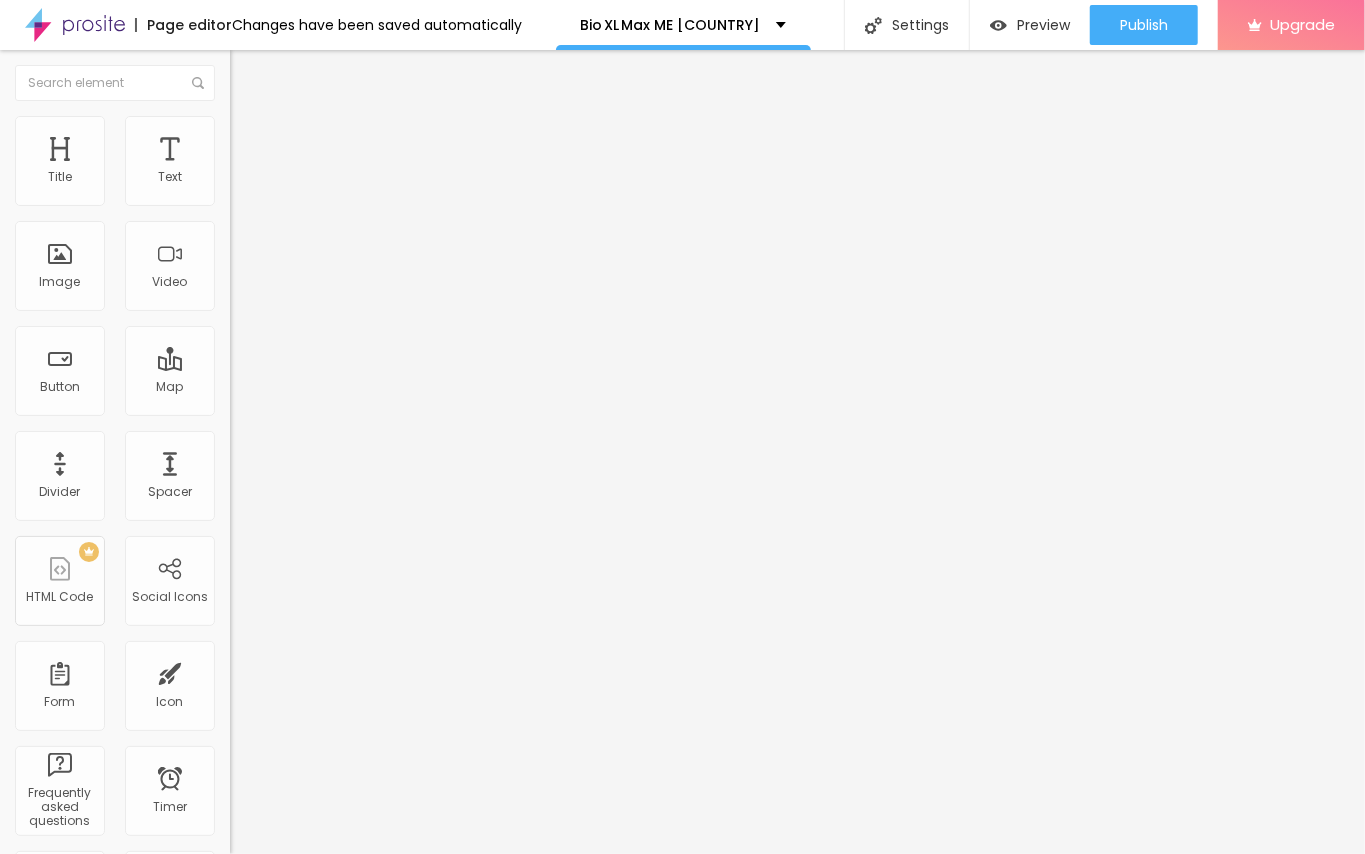drag, startPoint x: 336, startPoint y: 150, endPoint x: 317, endPoint y: 150, distance: 19 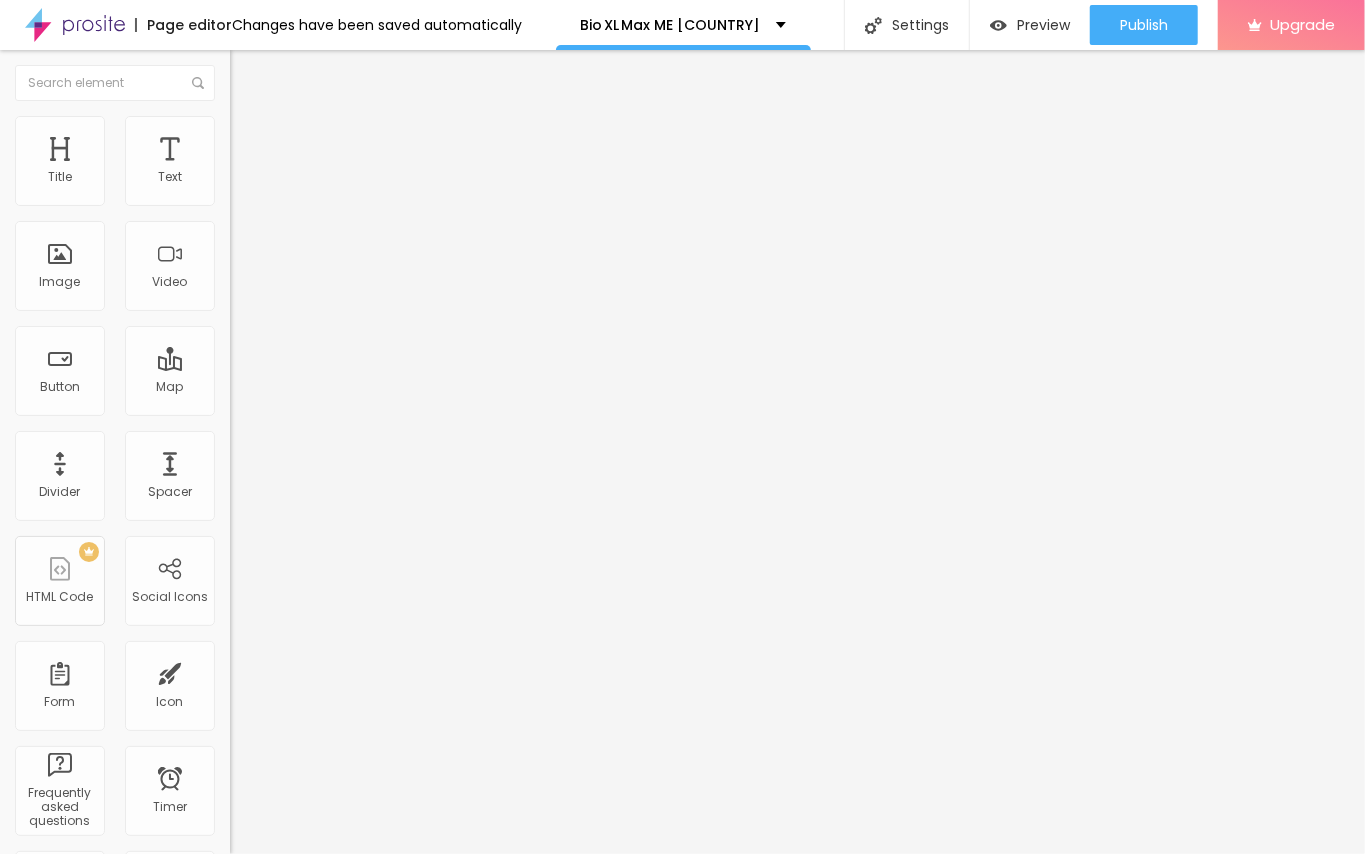 click on "Edit questions" at bounding box center (279, 203) 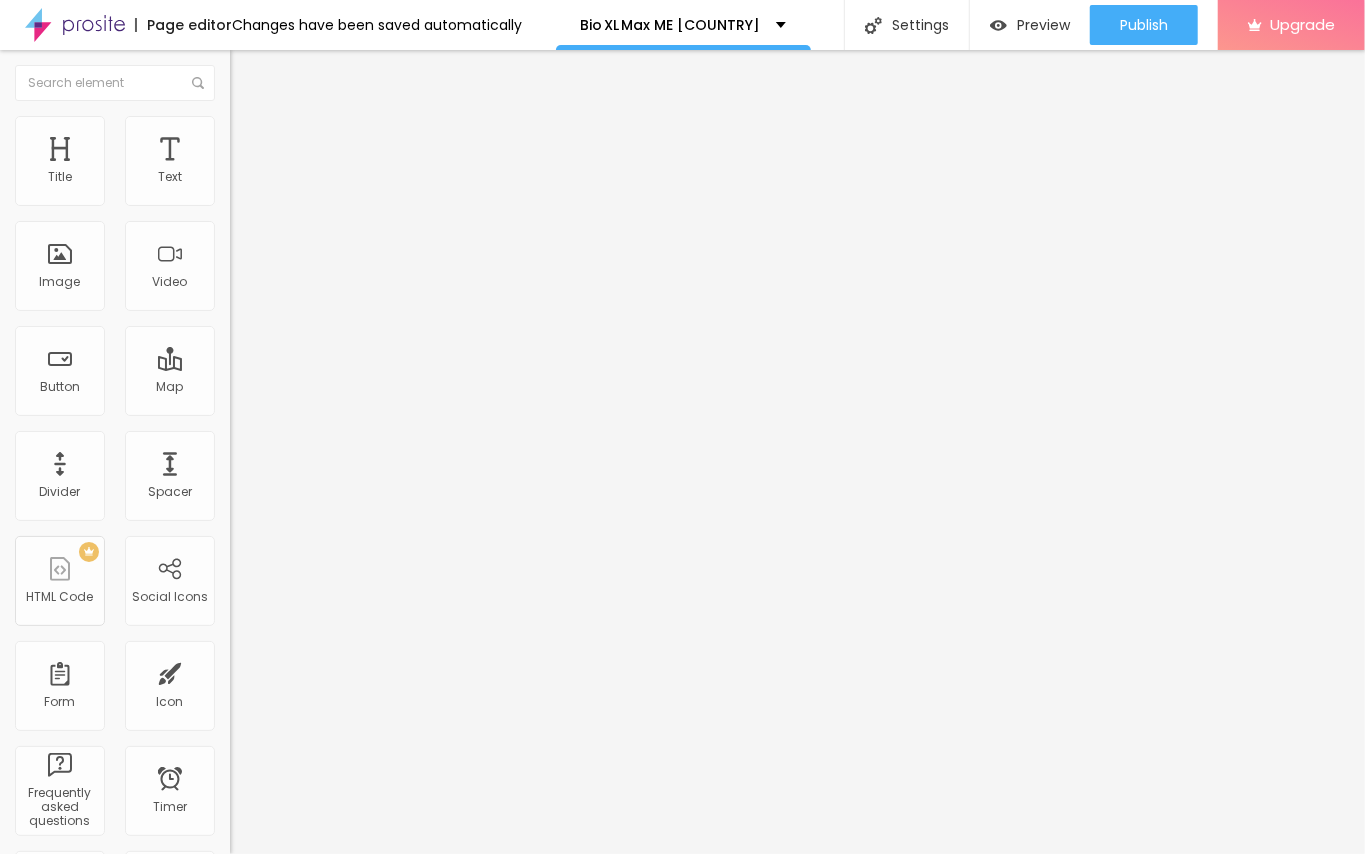click on "Add" at bounding box center [82, 896] 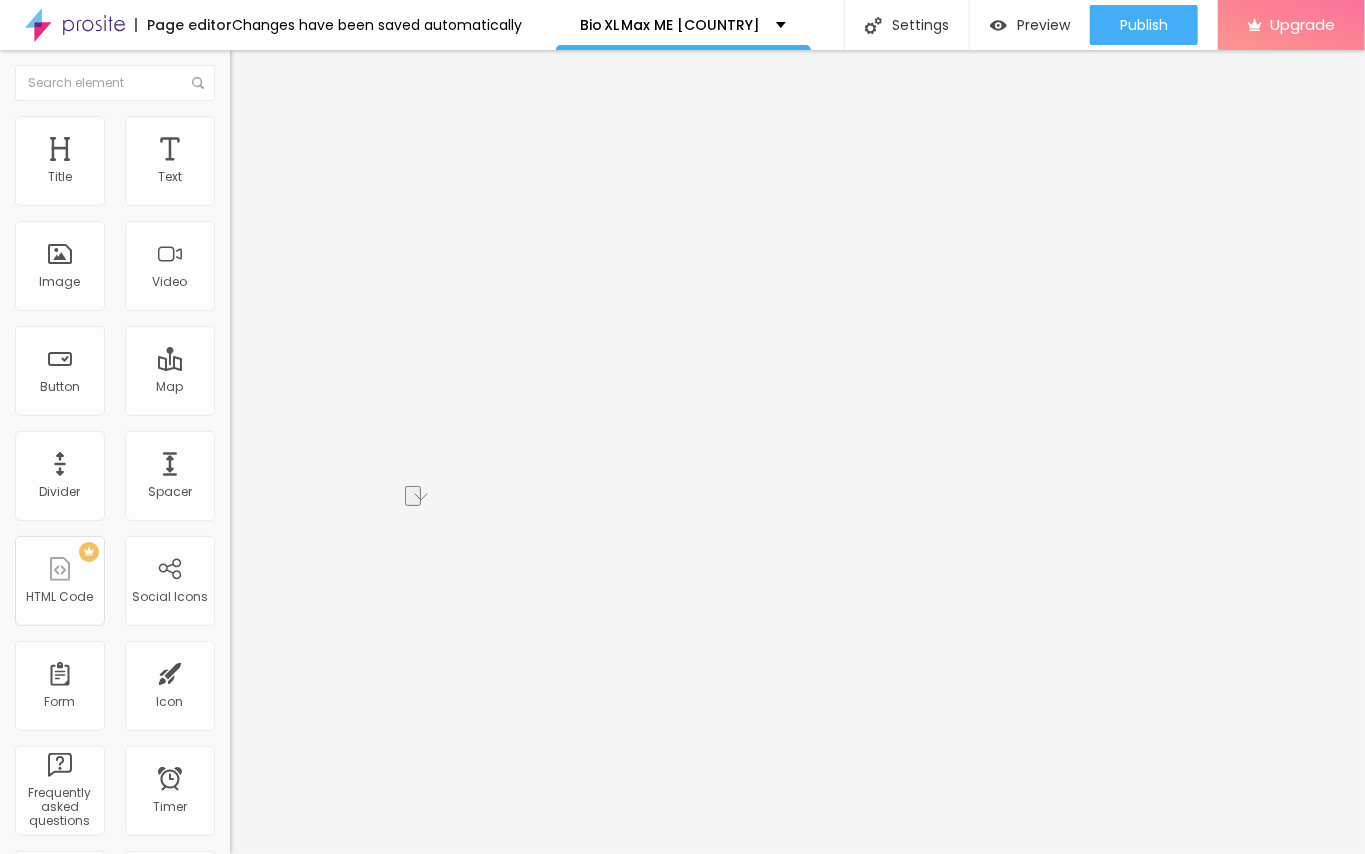 scroll, scrollTop: 0, scrollLeft: 0, axis: both 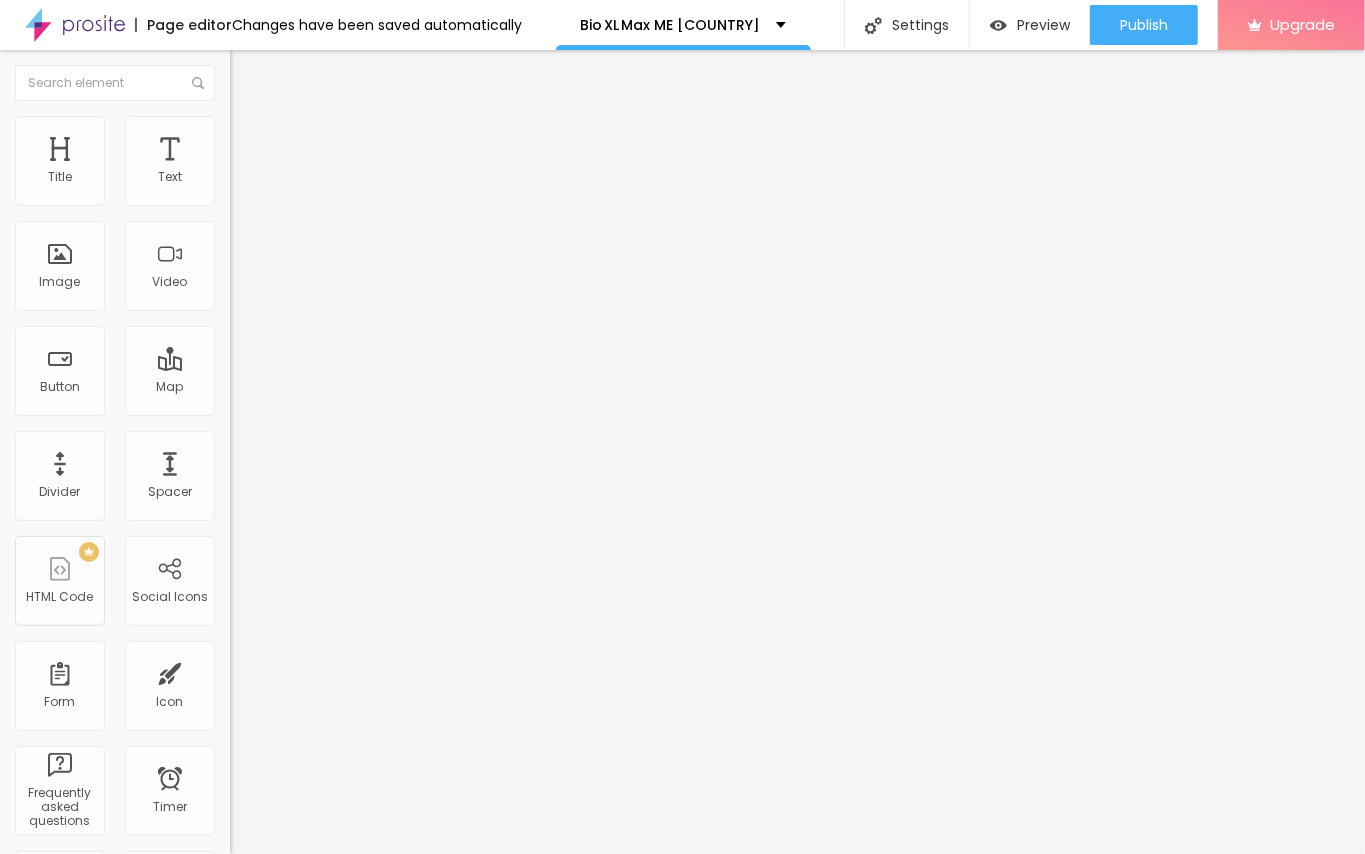 click on "save" at bounding box center [26, 1394] 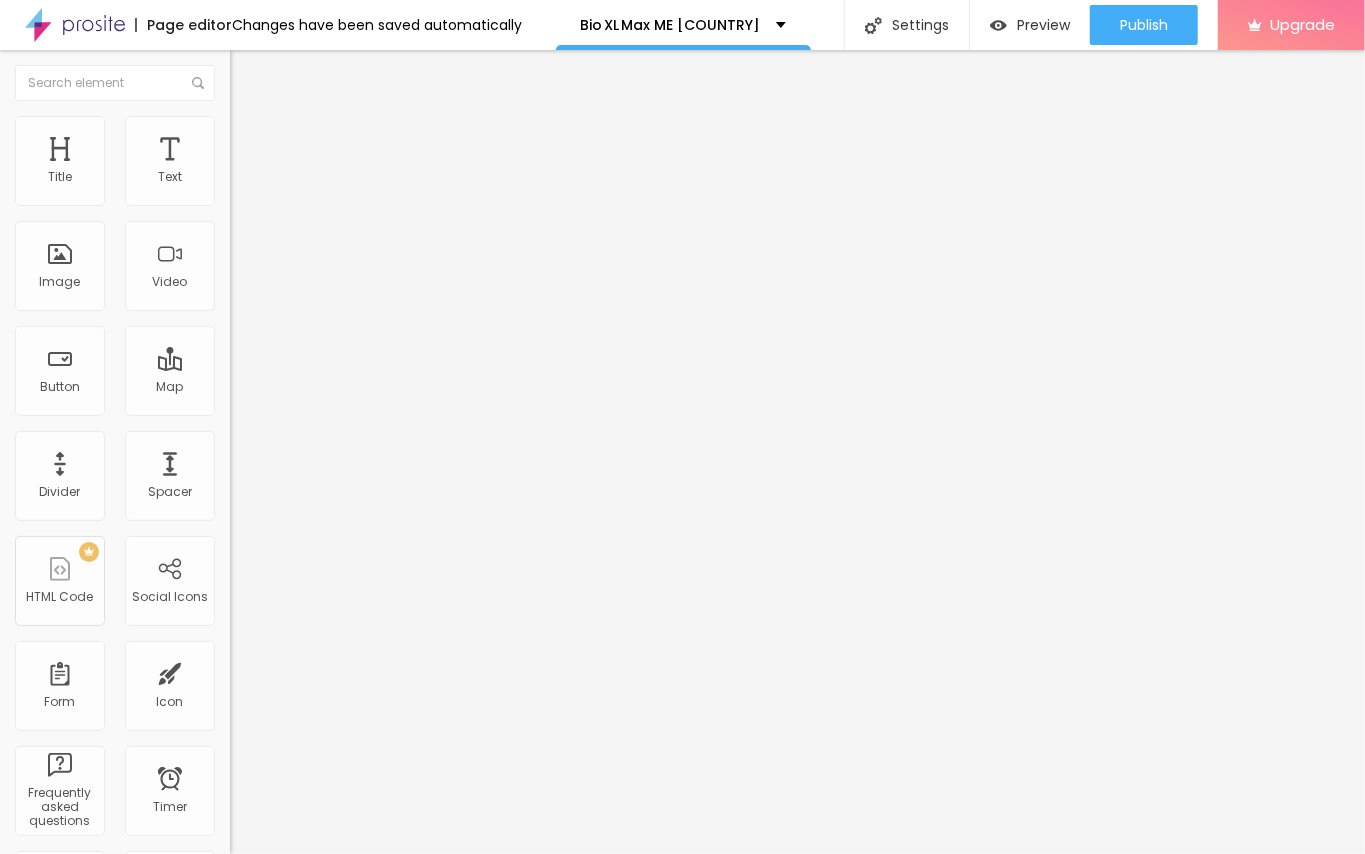 click at bounding box center (251, 81) 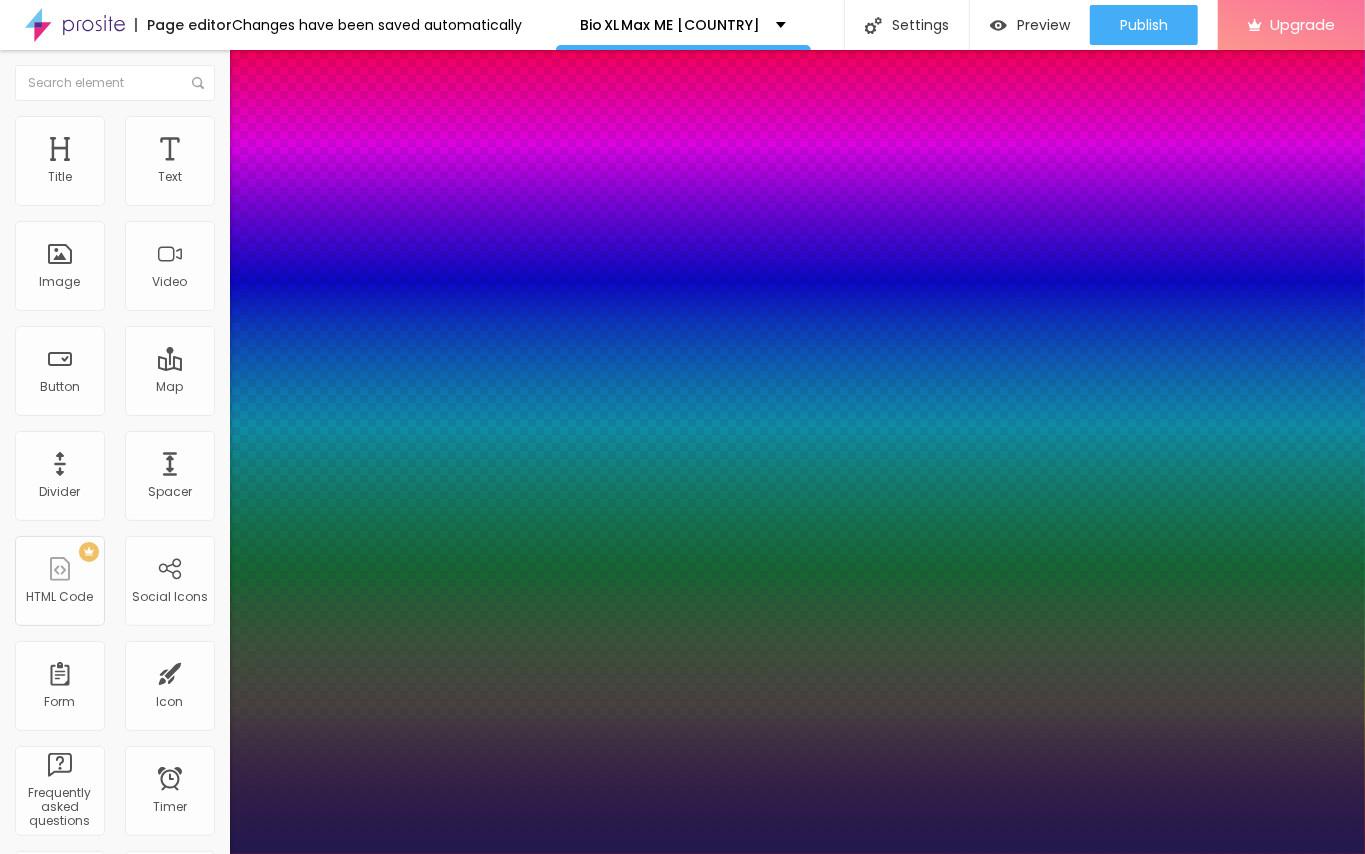 type on "1" 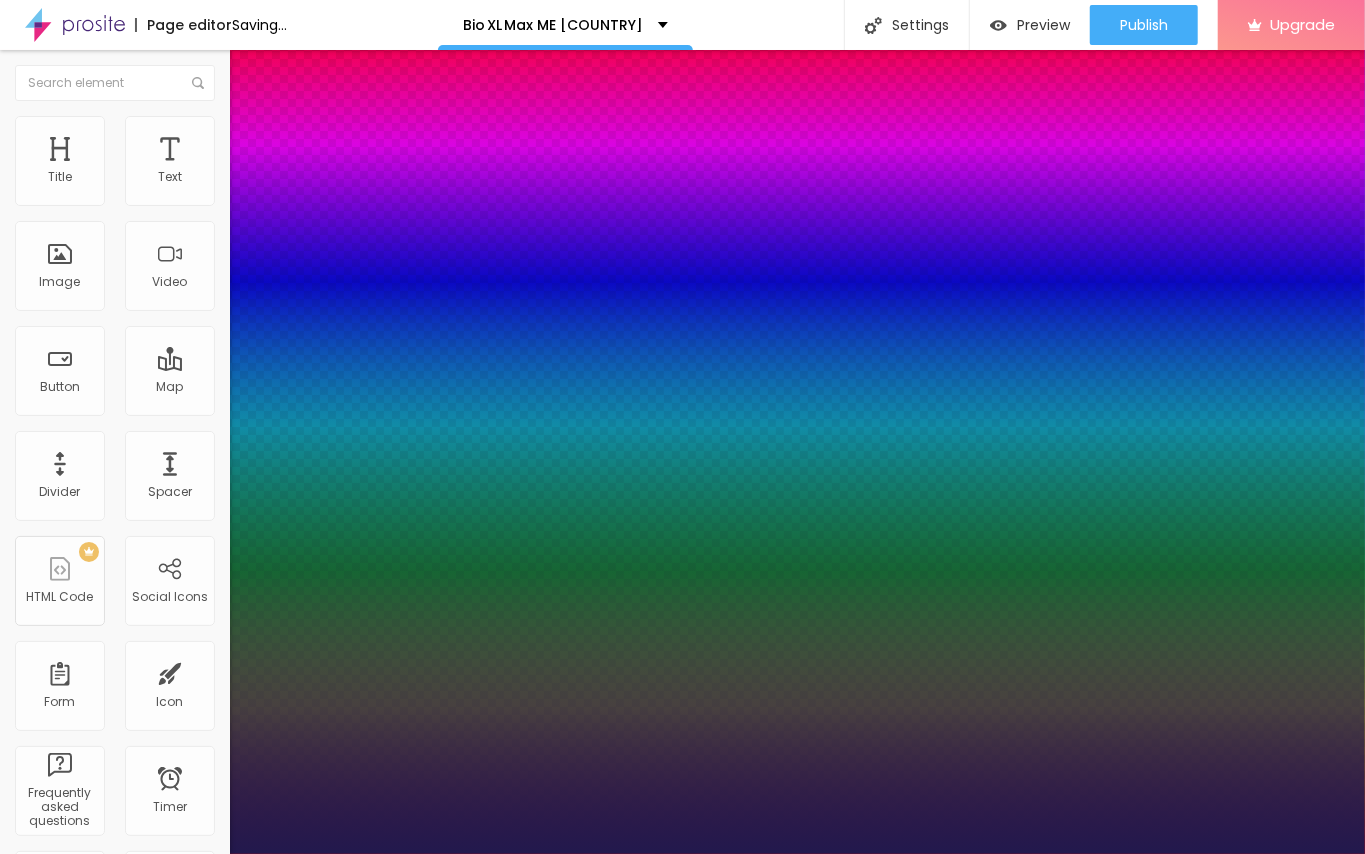 type on "1" 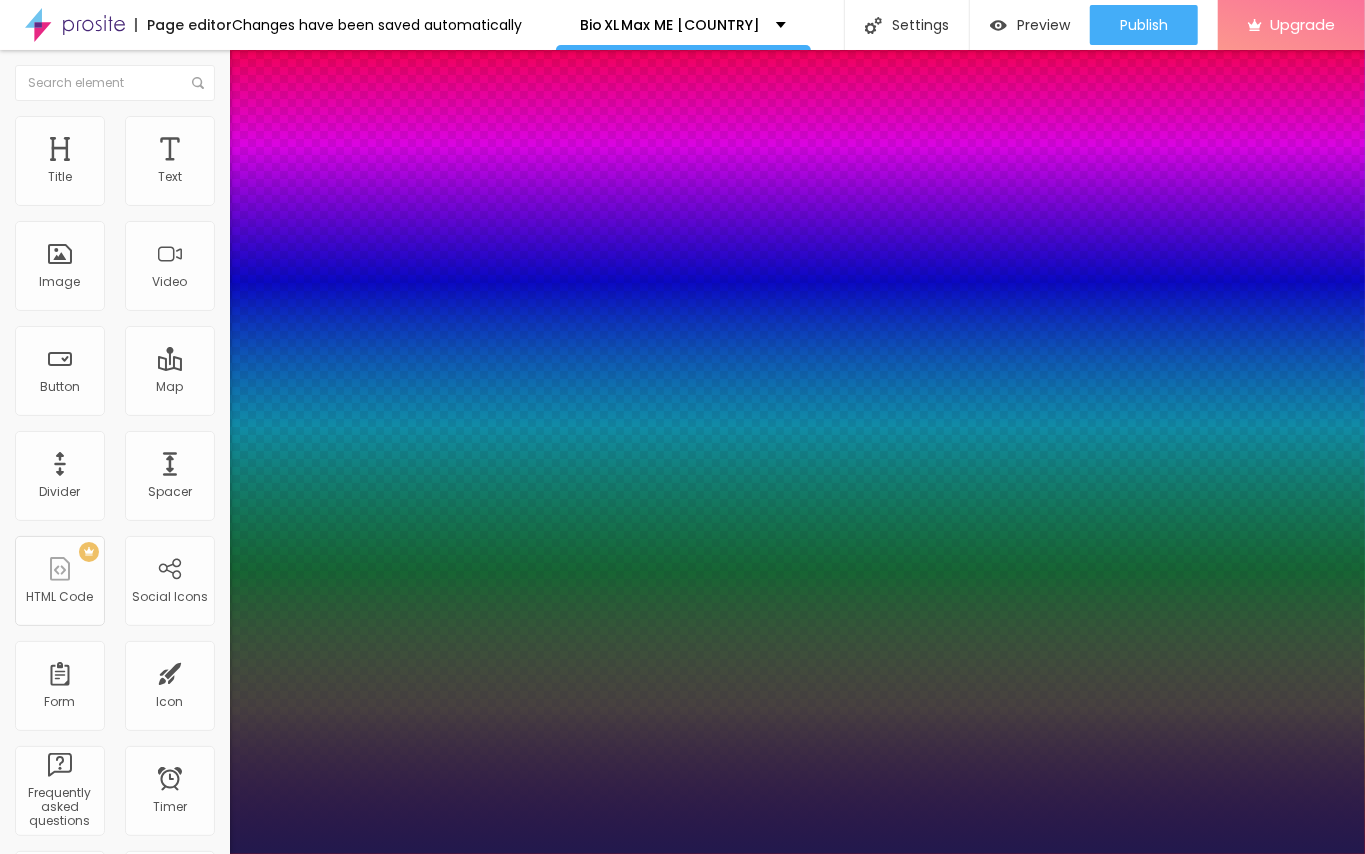click at bounding box center (682, 854) 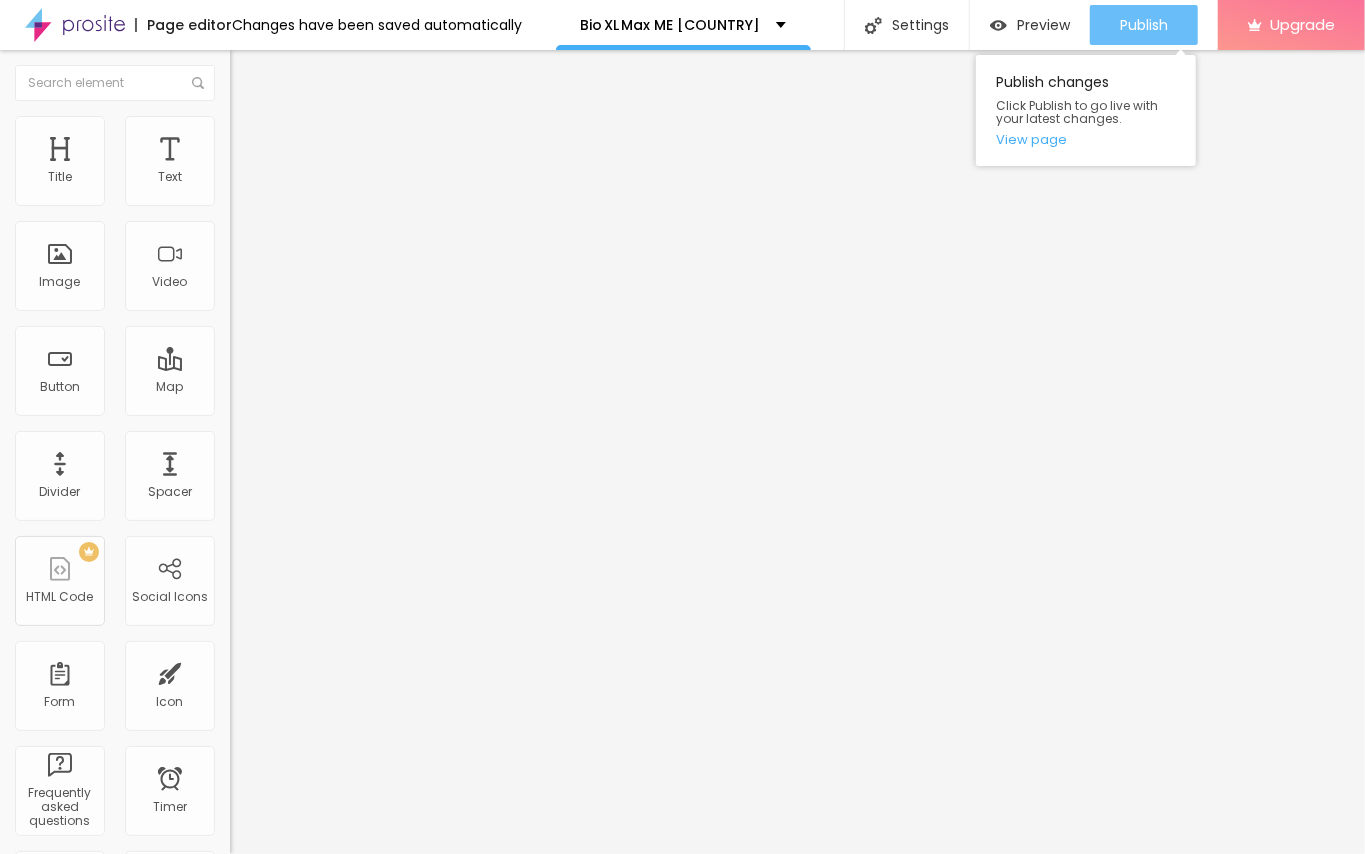 click on "Publish" at bounding box center (1144, 25) 